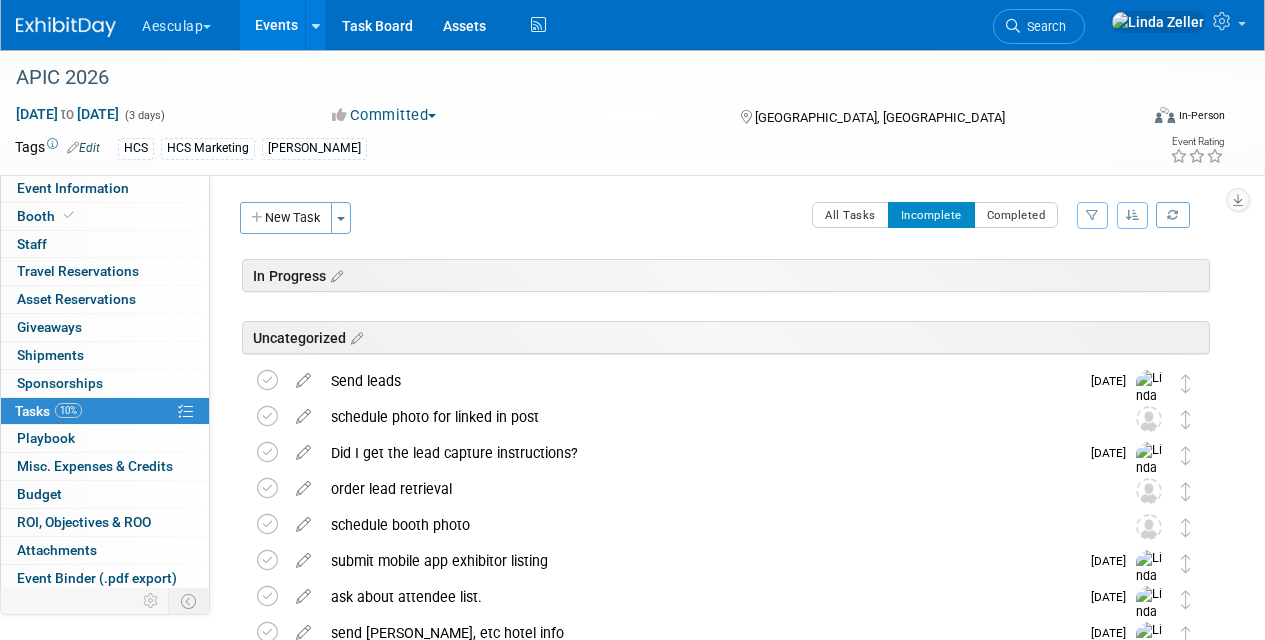 scroll, scrollTop: 528, scrollLeft: 0, axis: vertical 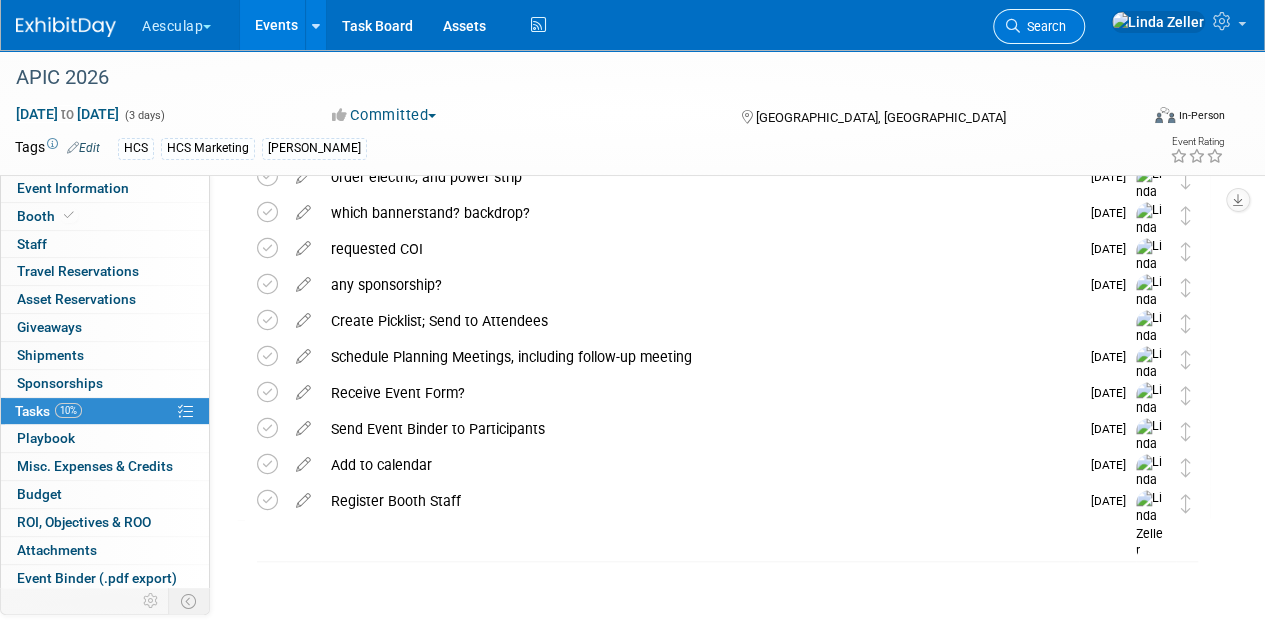 click on "Search" at bounding box center [1043, 26] 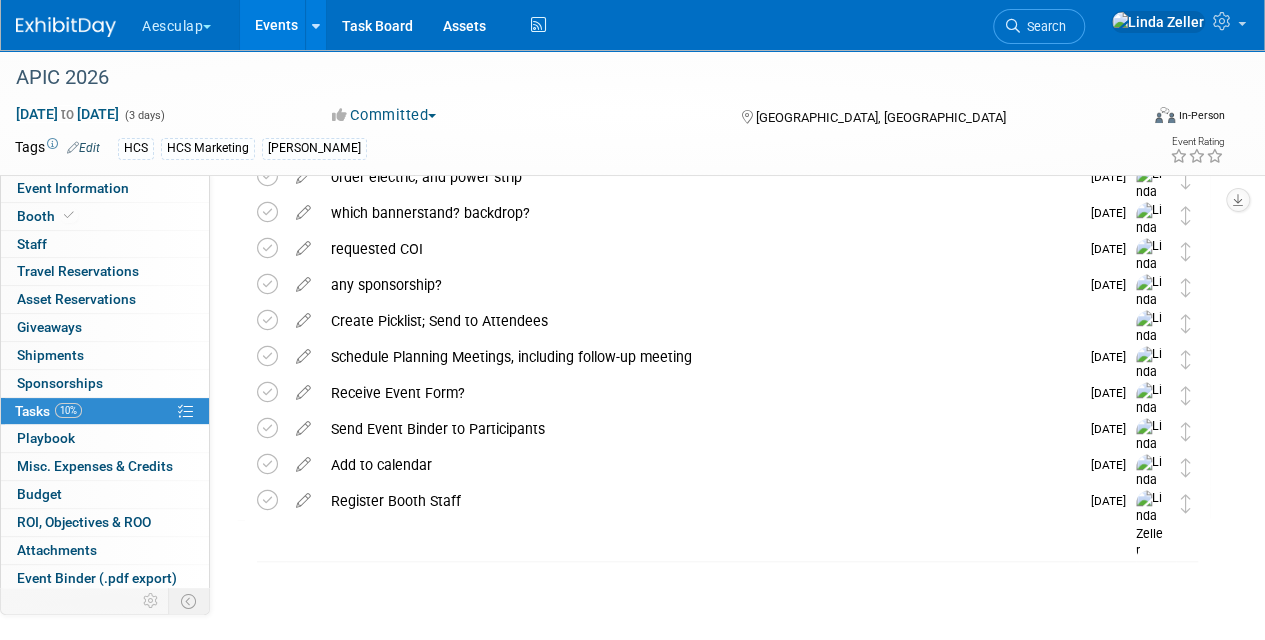 scroll, scrollTop: 0, scrollLeft: 0, axis: both 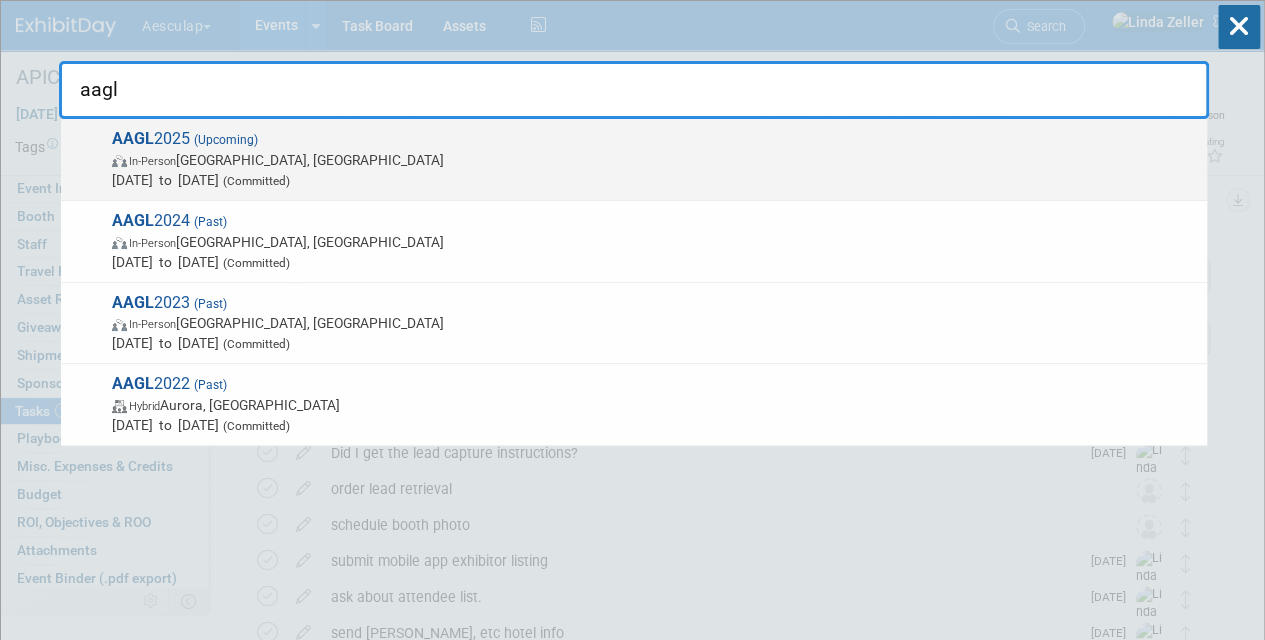 type on "aagl" 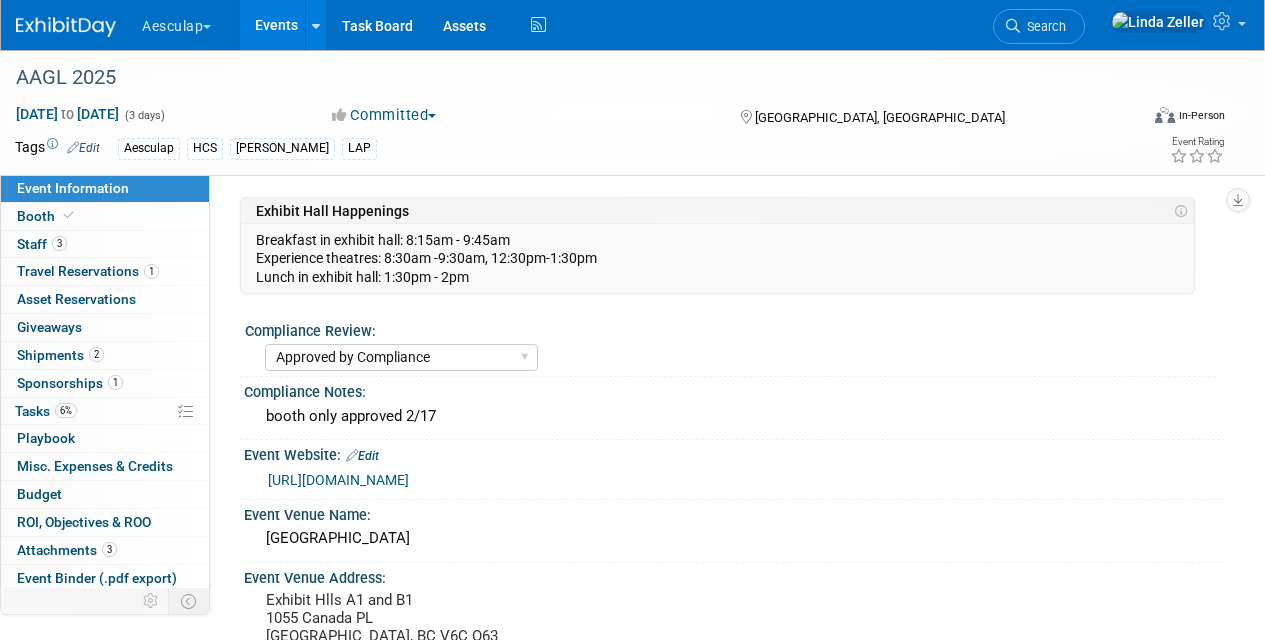 select on "Approved by Compliance" 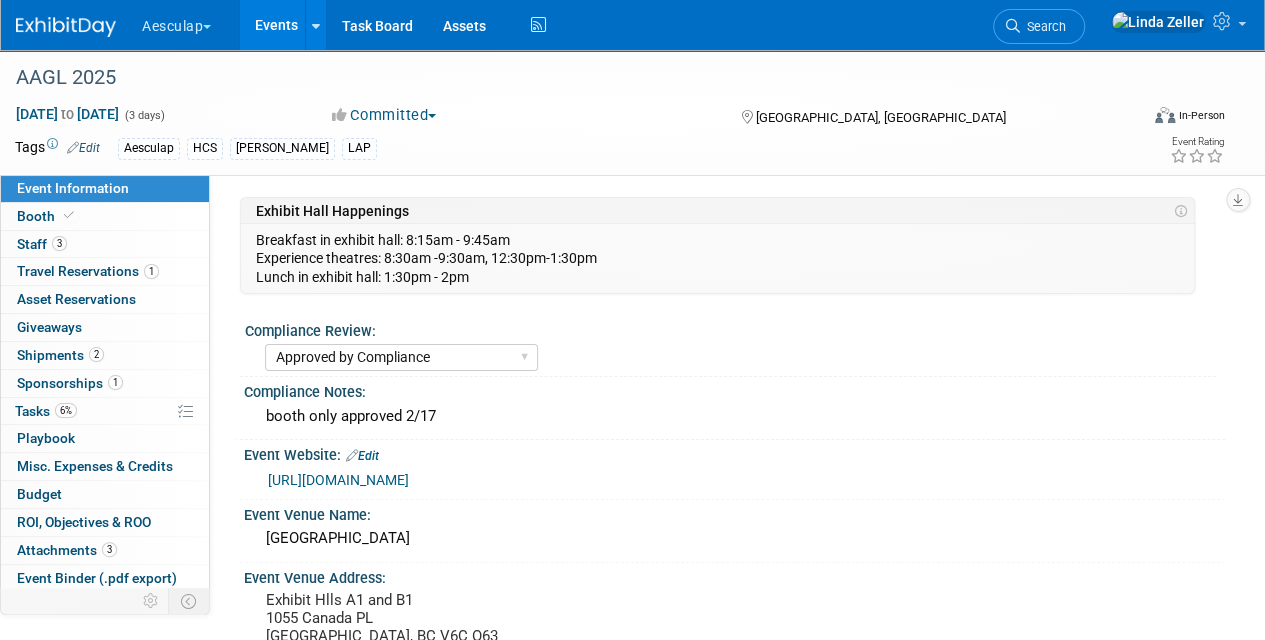 scroll, scrollTop: 0, scrollLeft: 0, axis: both 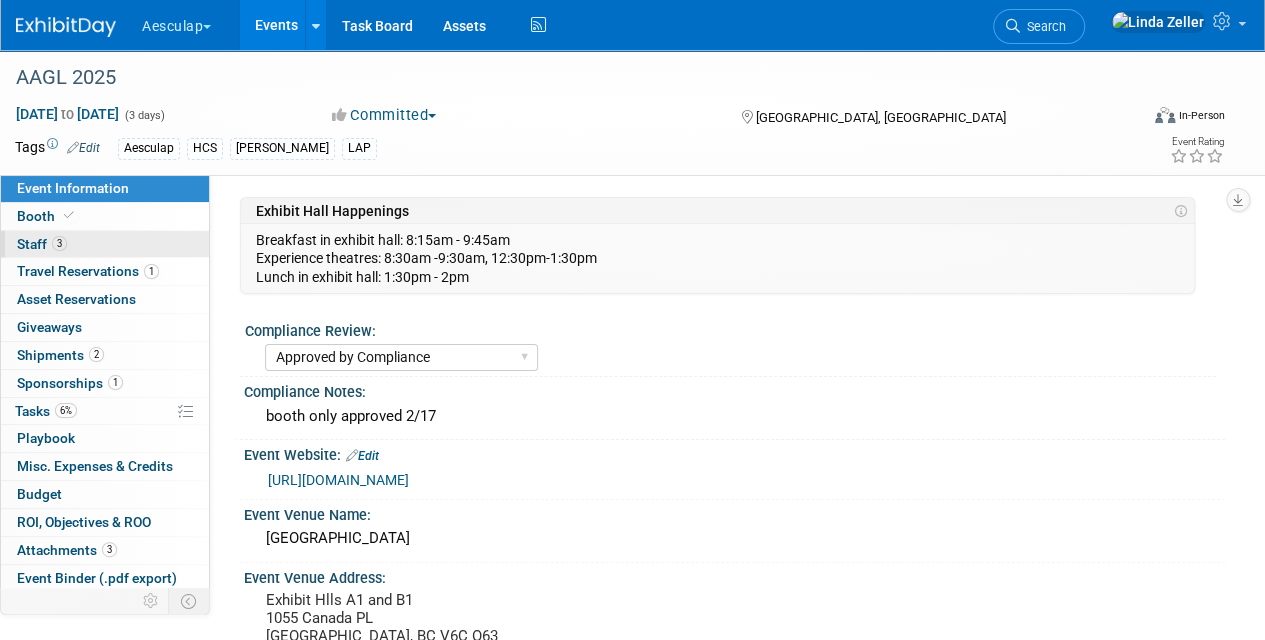click on "Staff 3" at bounding box center [42, 244] 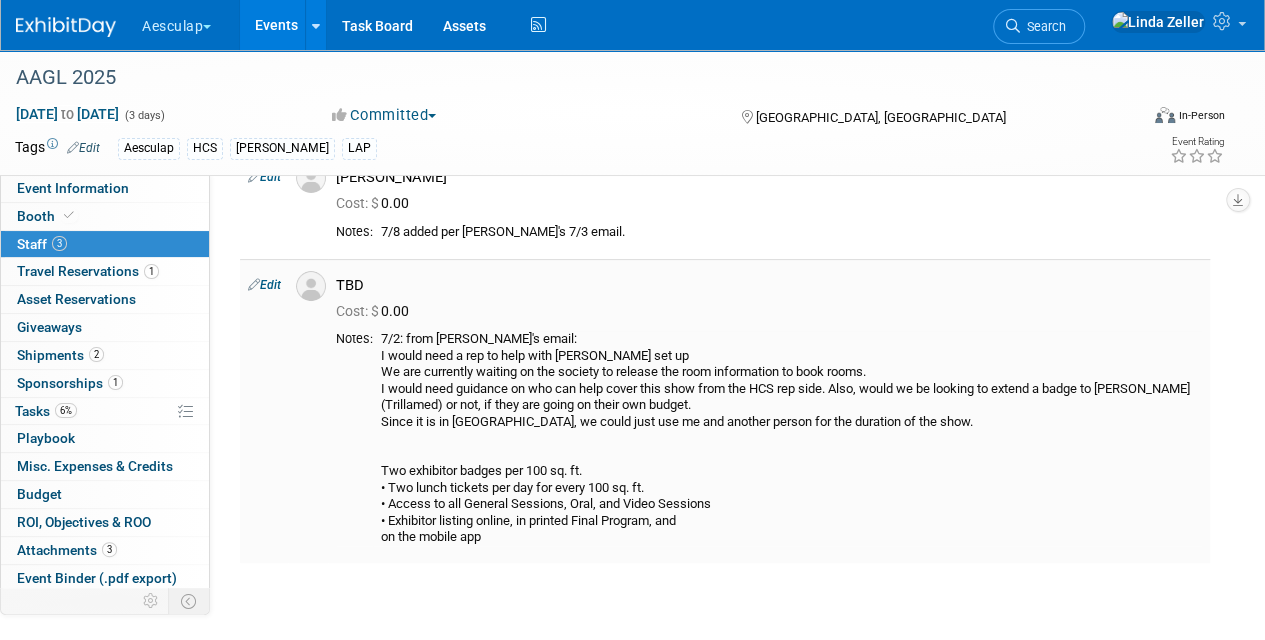 scroll, scrollTop: 100, scrollLeft: 0, axis: vertical 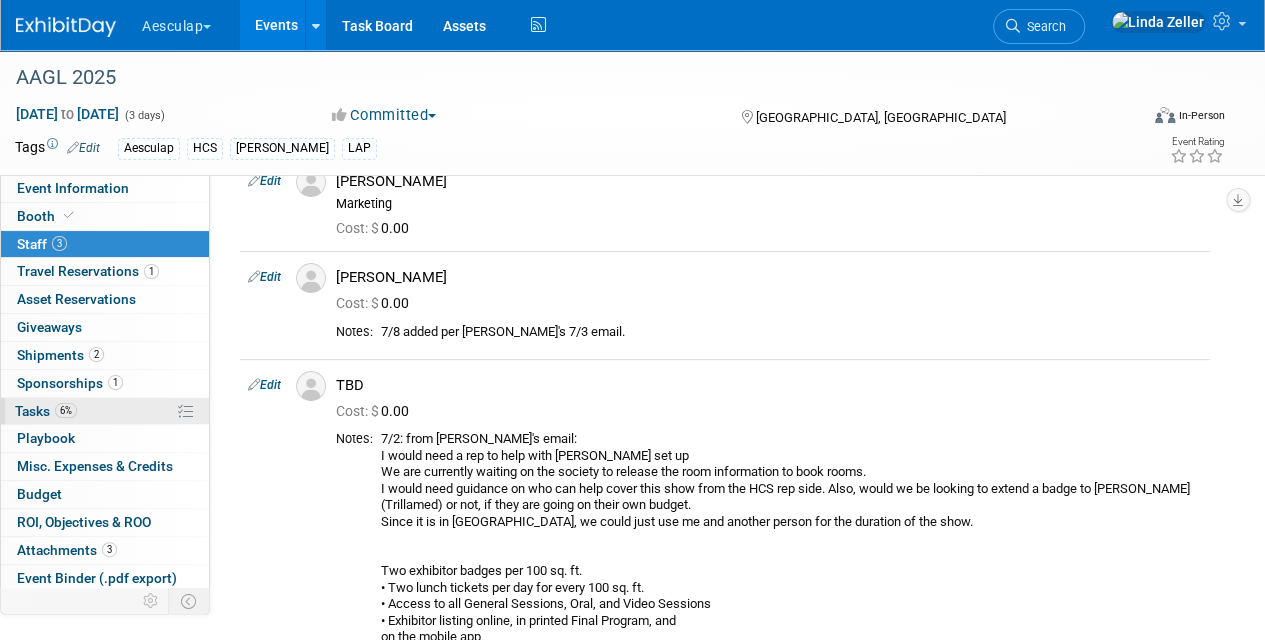 click on "Tasks 6%" at bounding box center (46, 411) 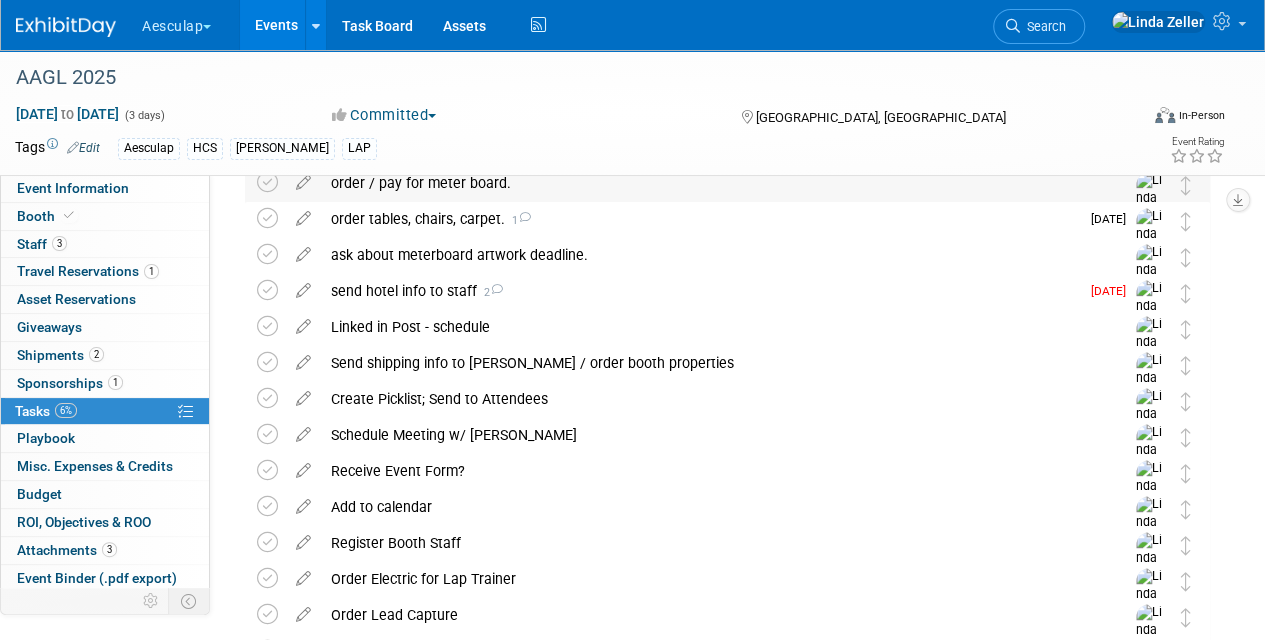 scroll, scrollTop: 300, scrollLeft: 0, axis: vertical 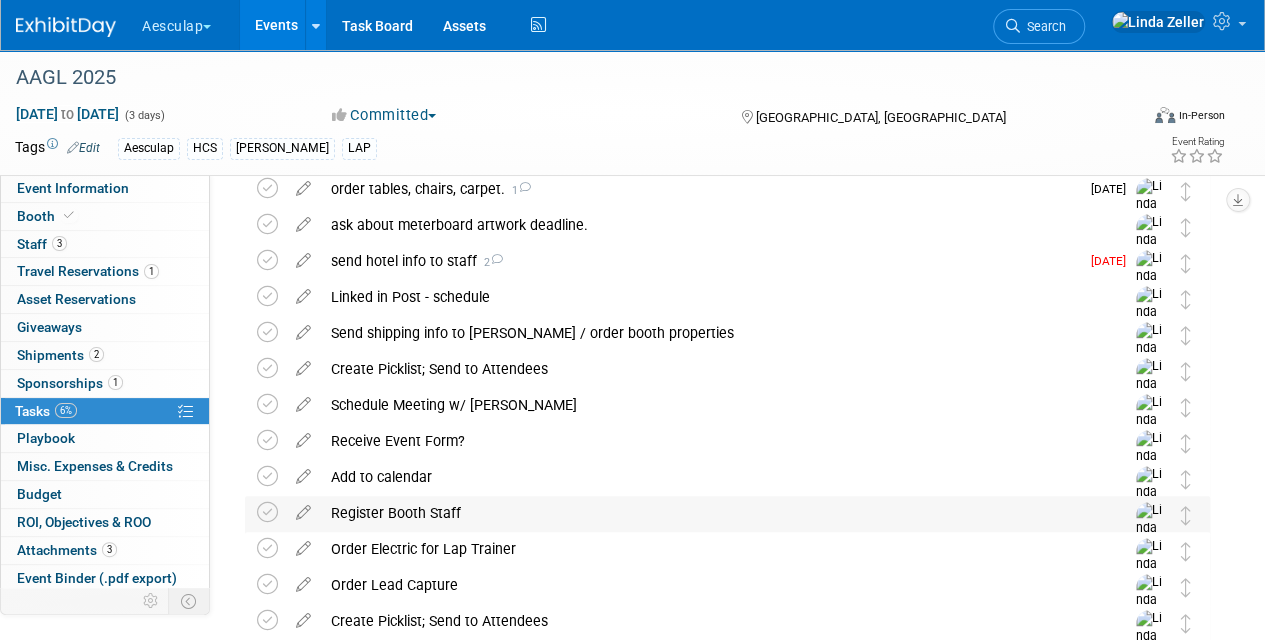 click on "Register Booth Staff" at bounding box center [708, 513] 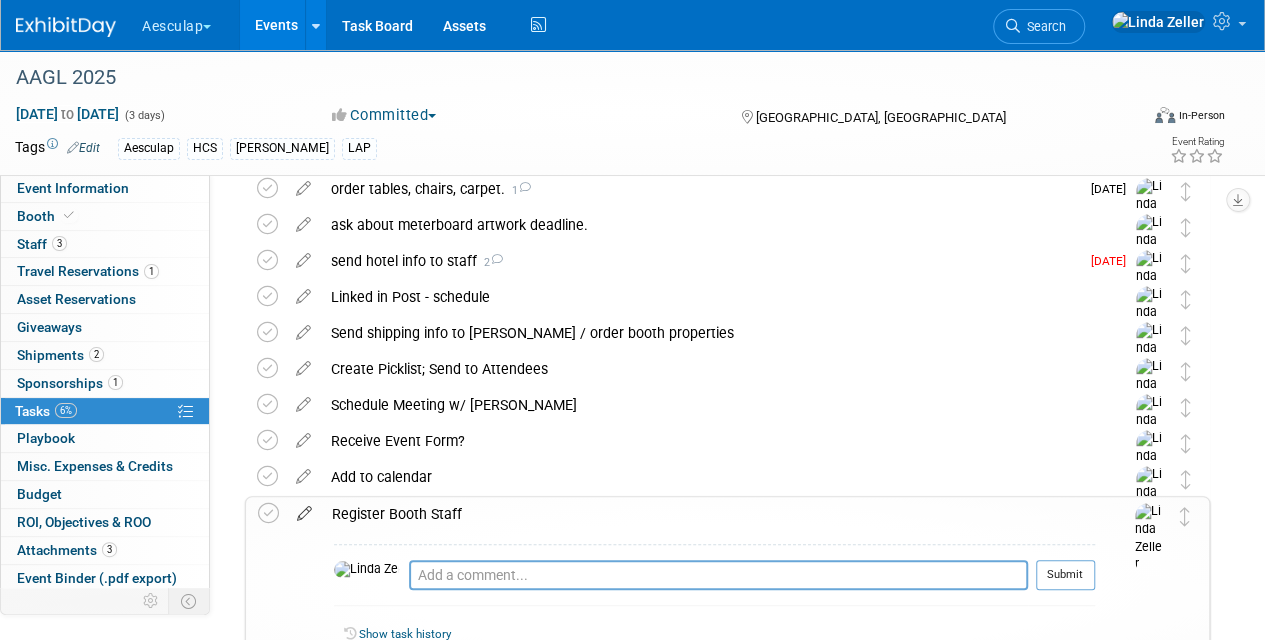 click at bounding box center [304, 509] 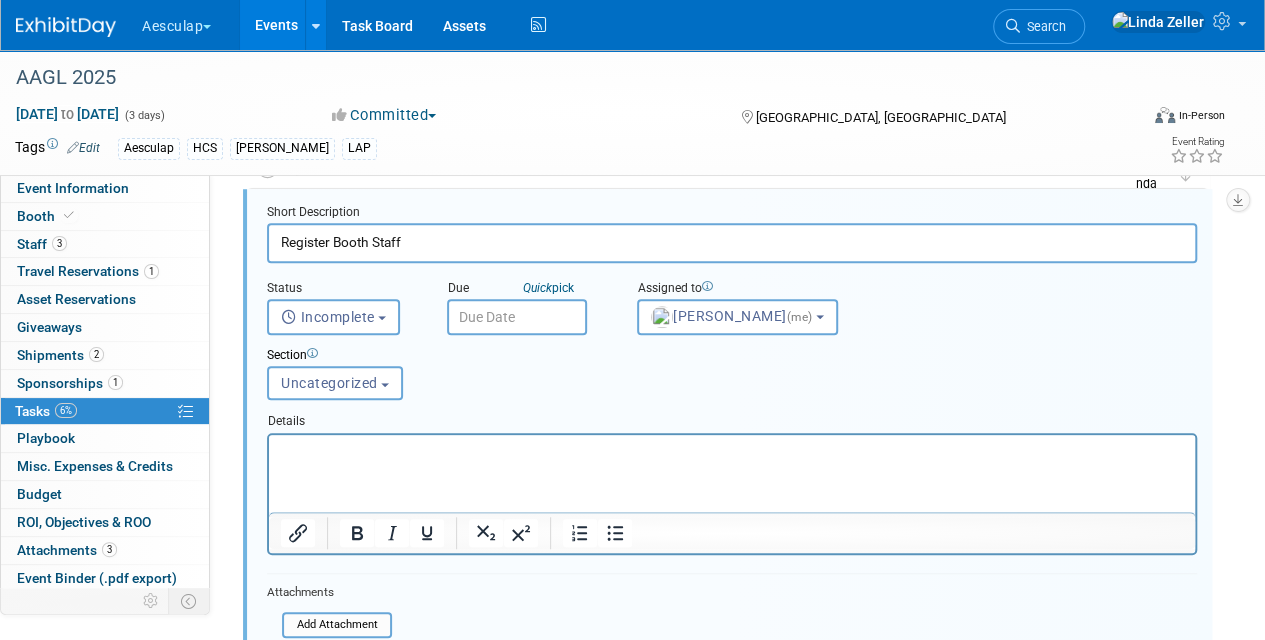 scroll, scrollTop: 702, scrollLeft: 0, axis: vertical 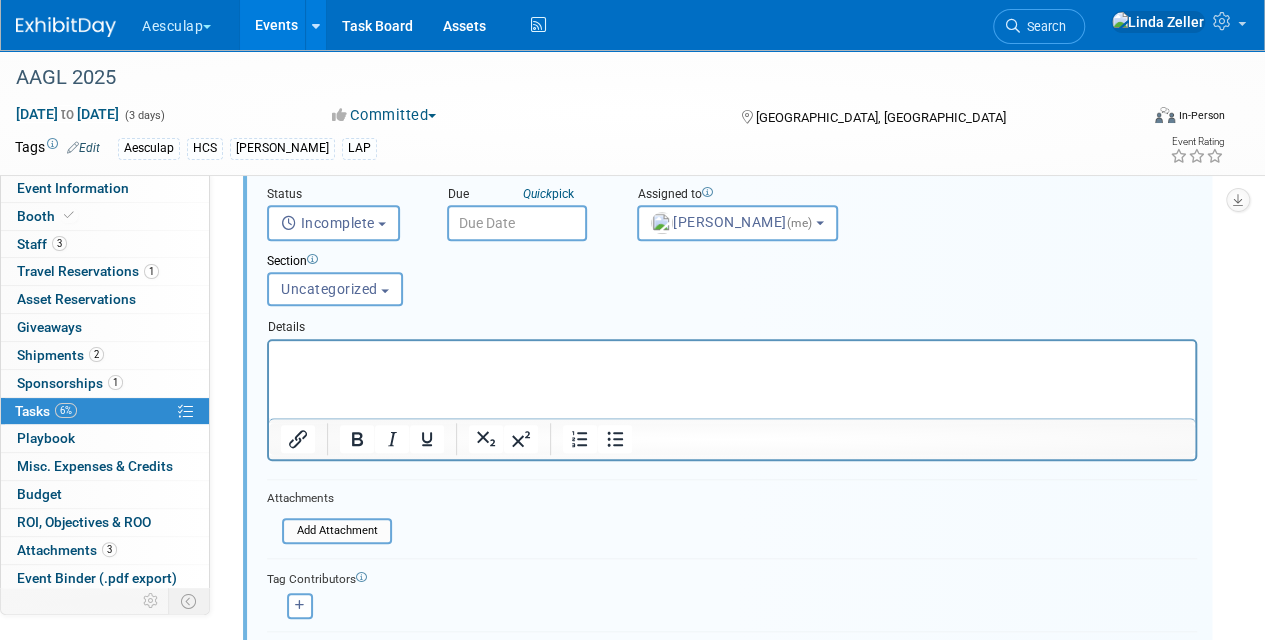 click at bounding box center (732, 357) 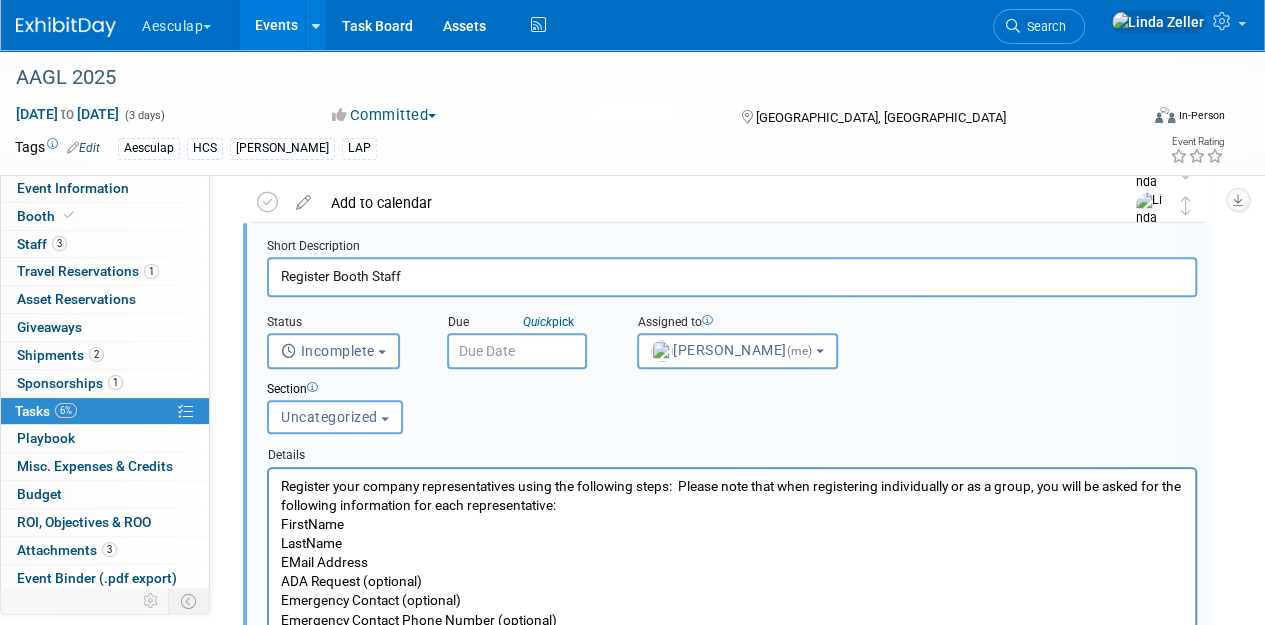 scroll, scrollTop: 506, scrollLeft: 0, axis: vertical 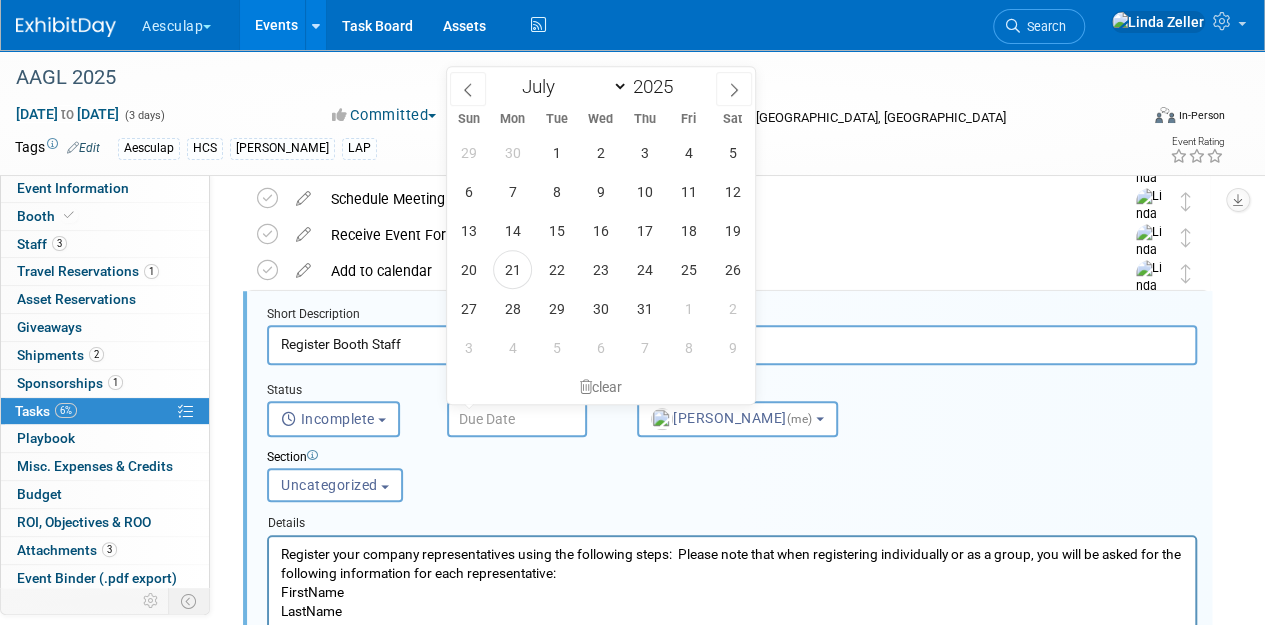 click at bounding box center [517, 419] 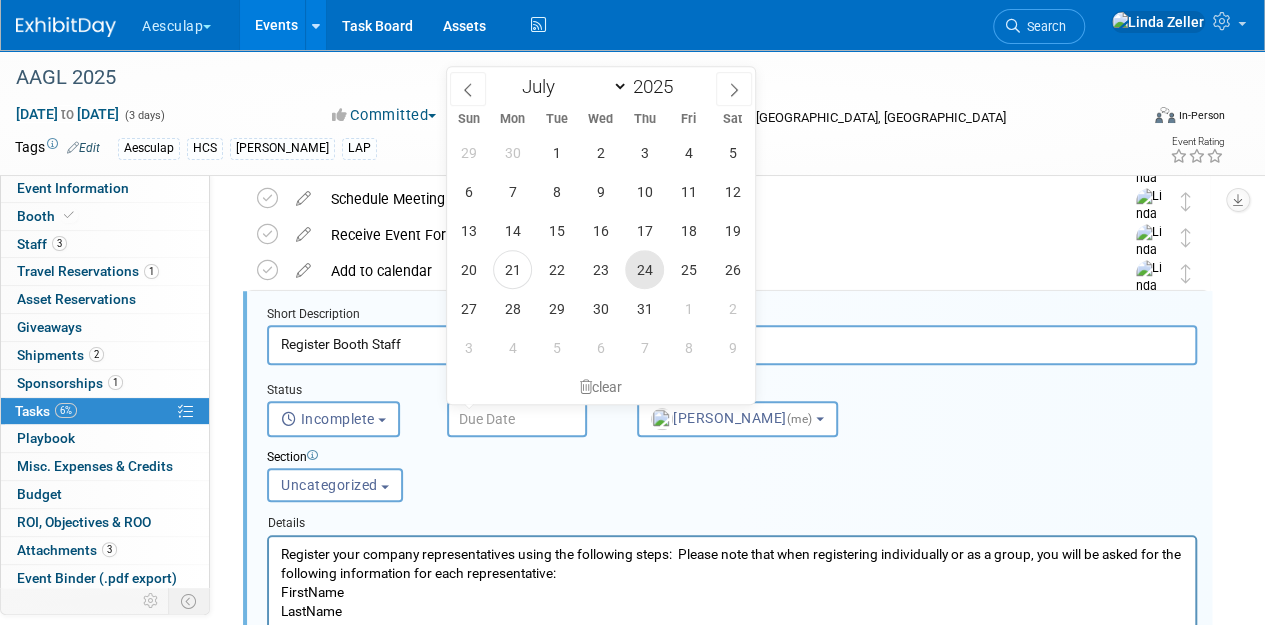 click on "24" at bounding box center [644, 269] 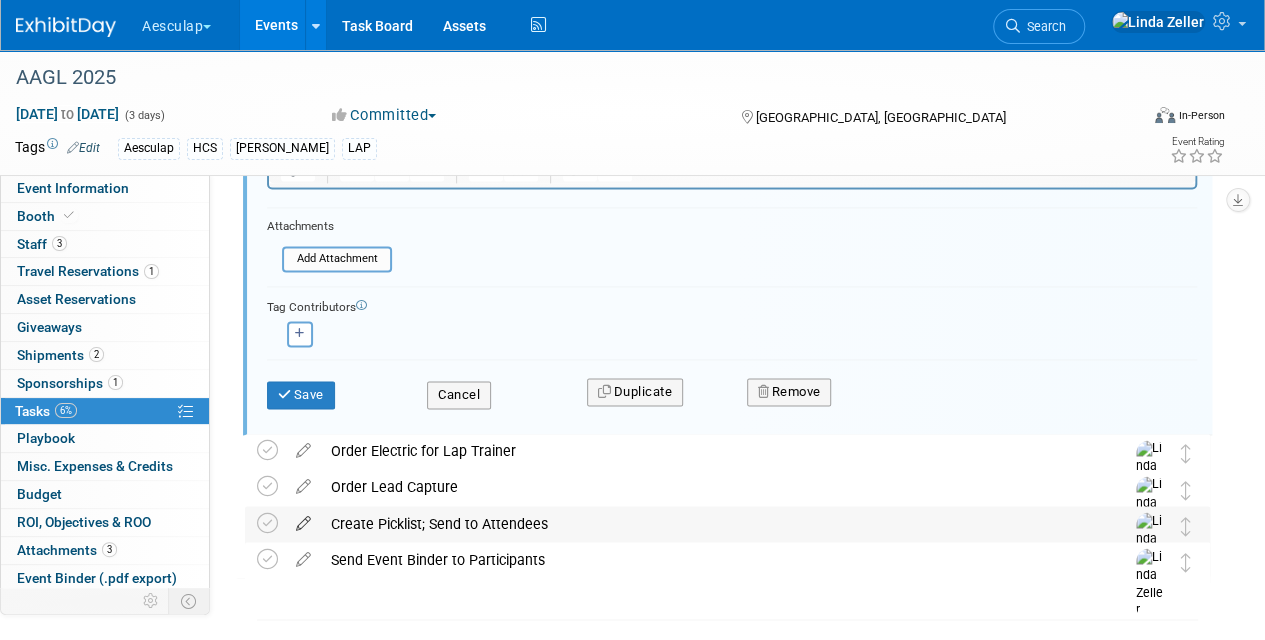 scroll, scrollTop: 1406, scrollLeft: 0, axis: vertical 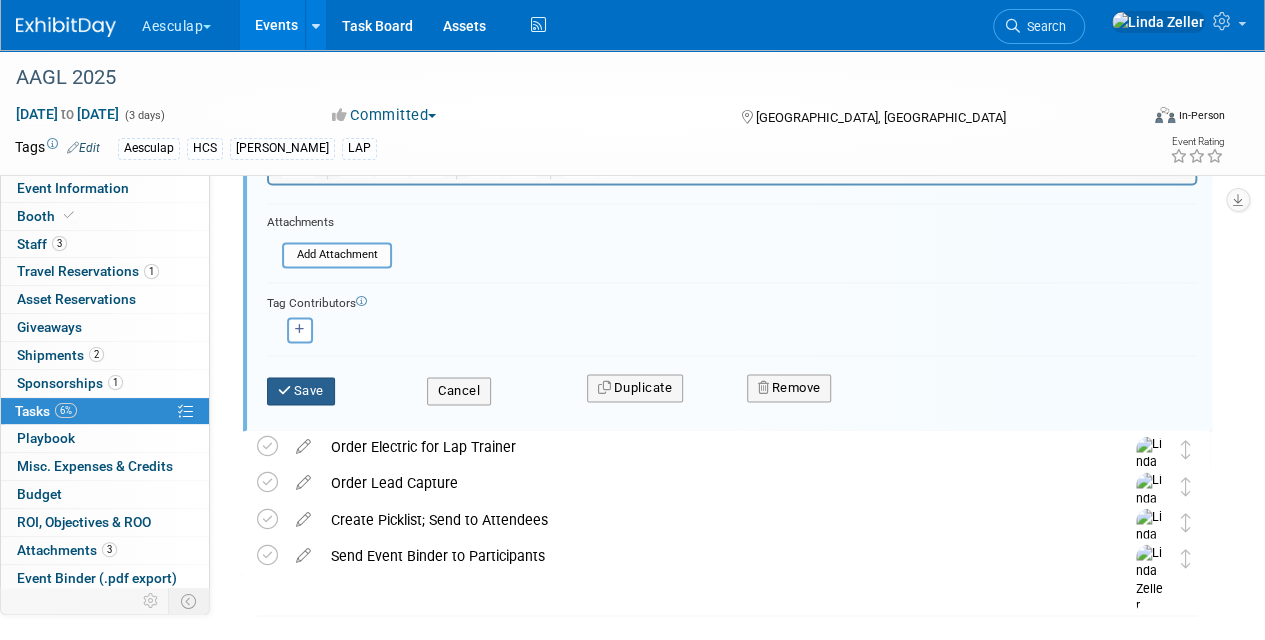 click on "Save" at bounding box center (301, 391) 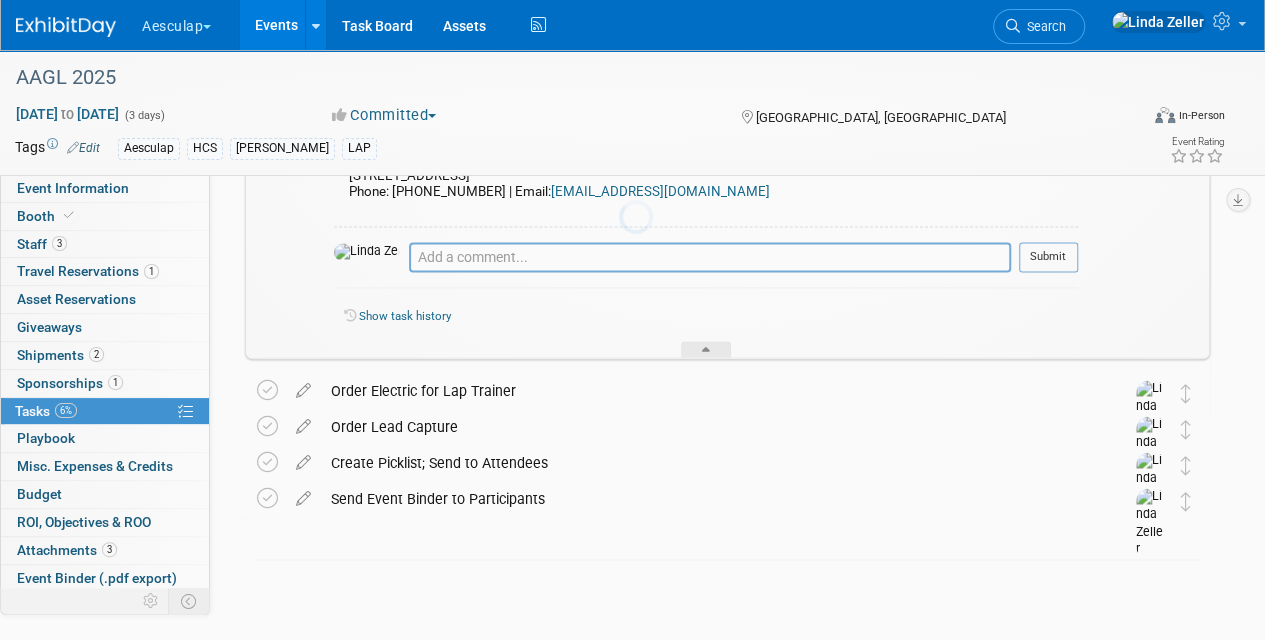 scroll, scrollTop: 1322, scrollLeft: 0, axis: vertical 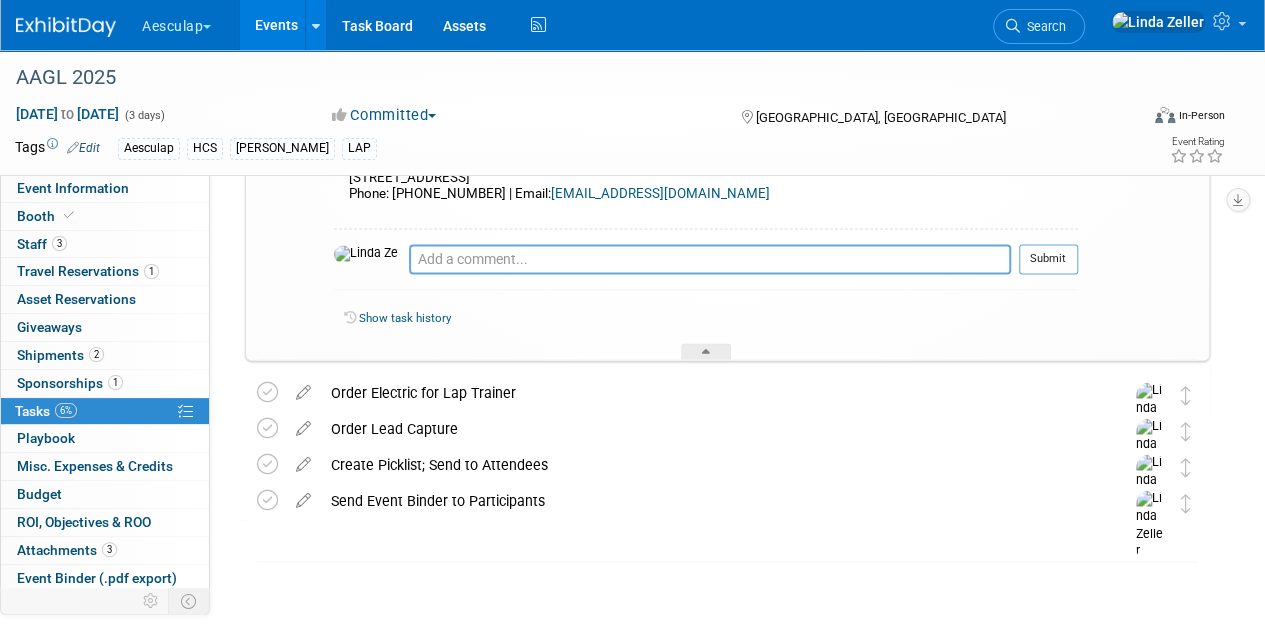 click on "Show task history" at bounding box center [706, 321] 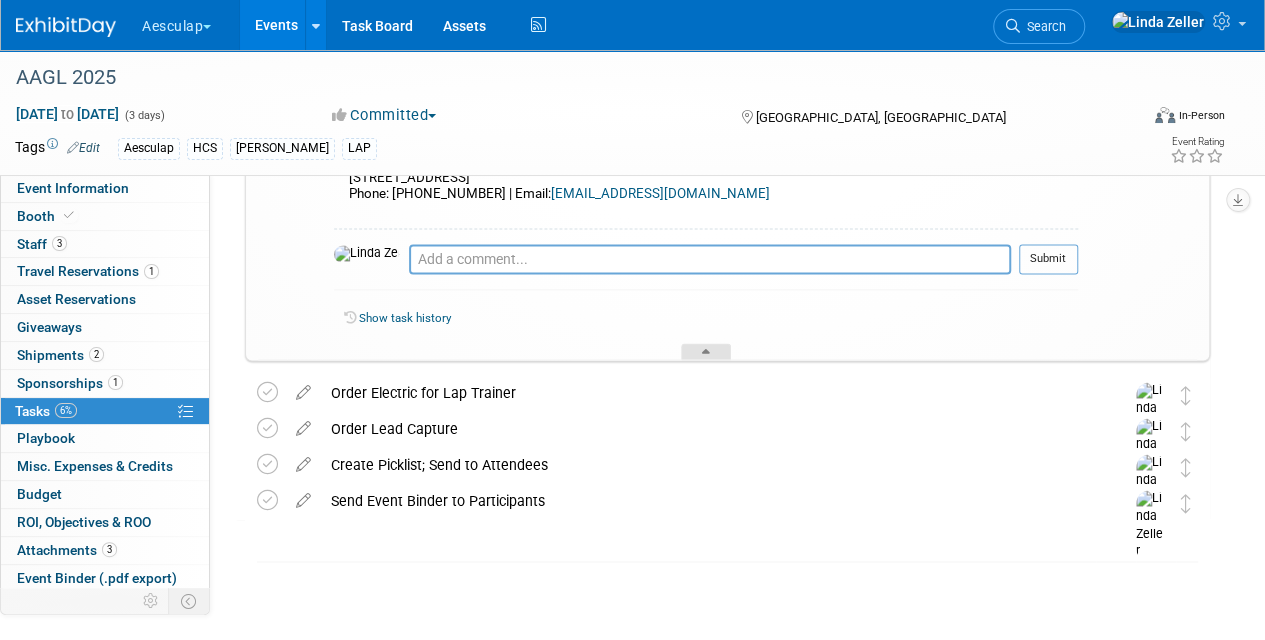 click at bounding box center [706, 351] 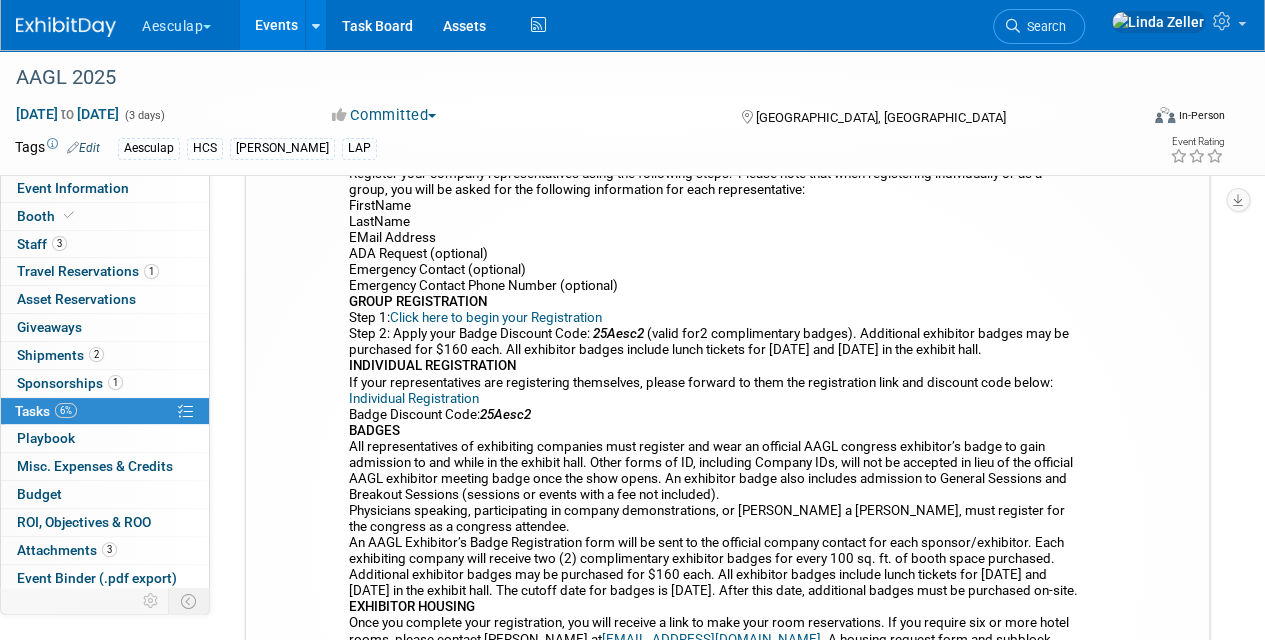 scroll, scrollTop: 456, scrollLeft: 0, axis: vertical 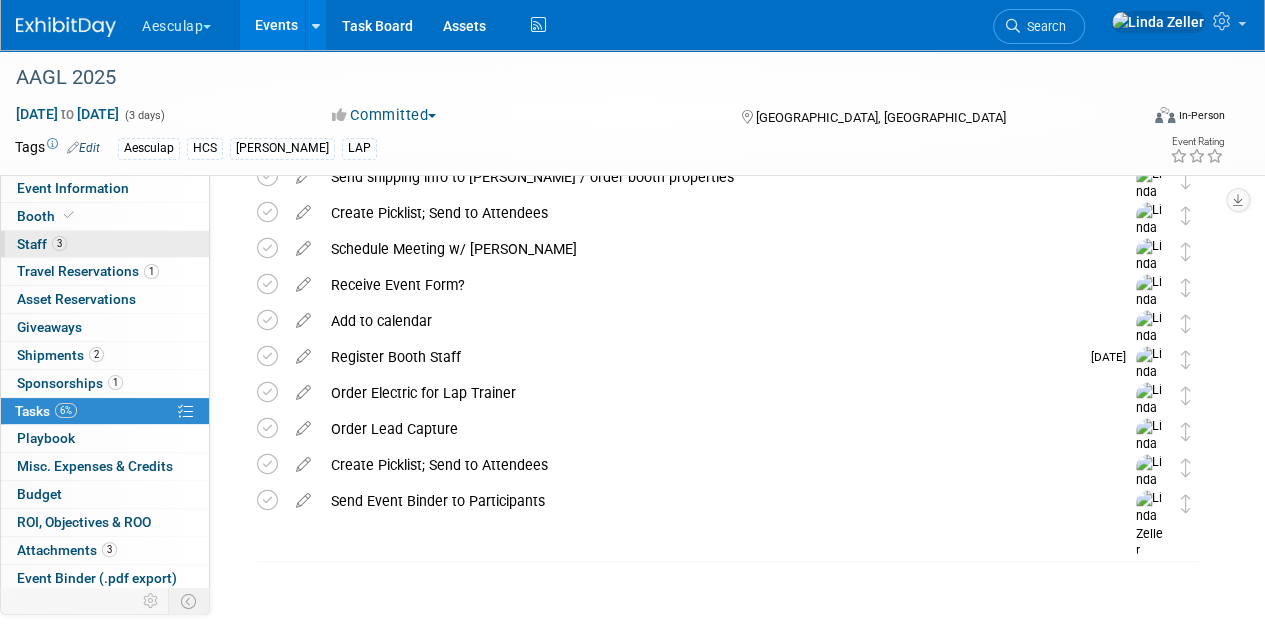 click on "Staff 3" at bounding box center [42, 244] 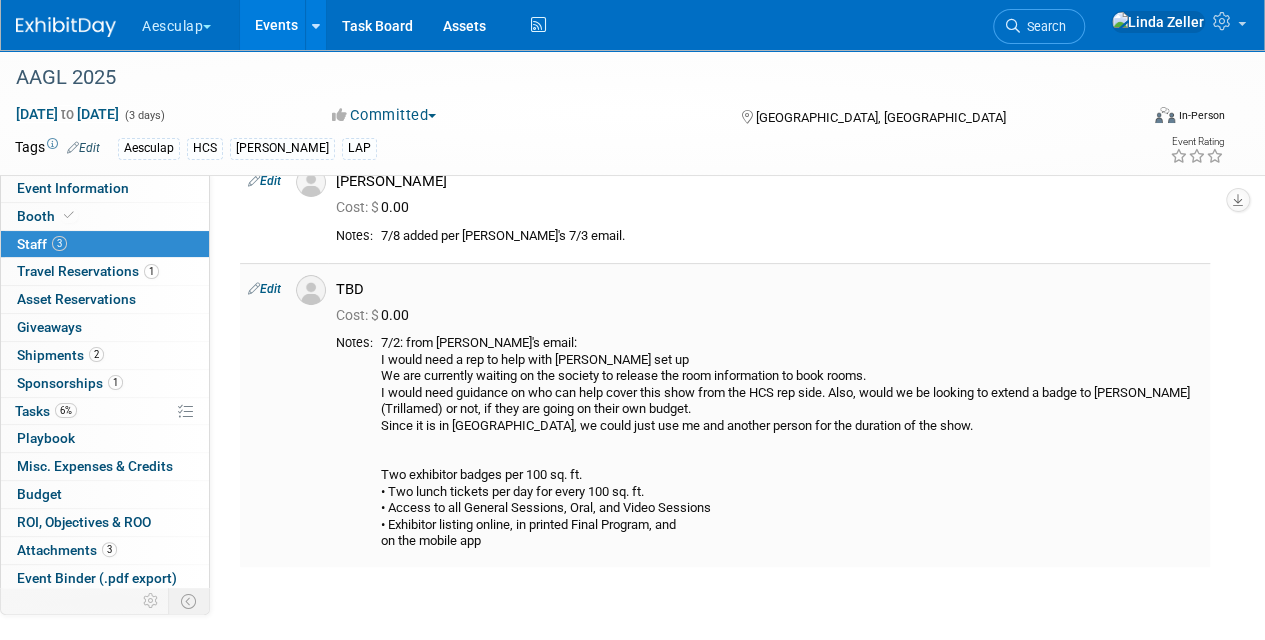 scroll, scrollTop: 200, scrollLeft: 0, axis: vertical 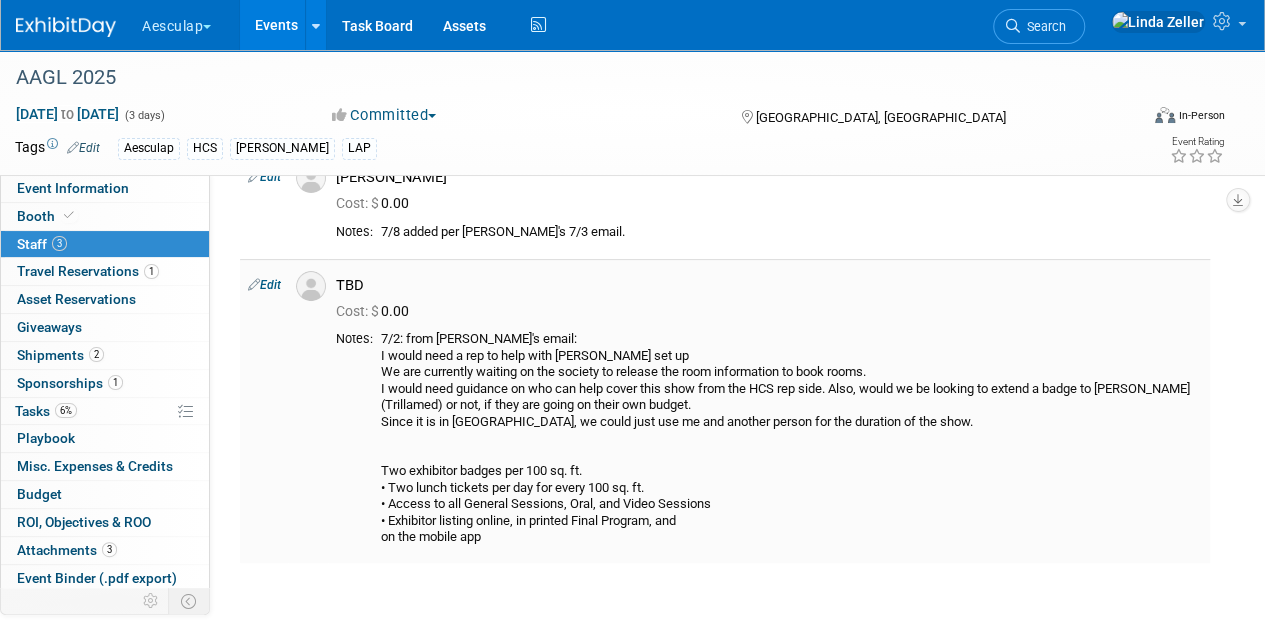 click on "Edit" at bounding box center [264, 285] 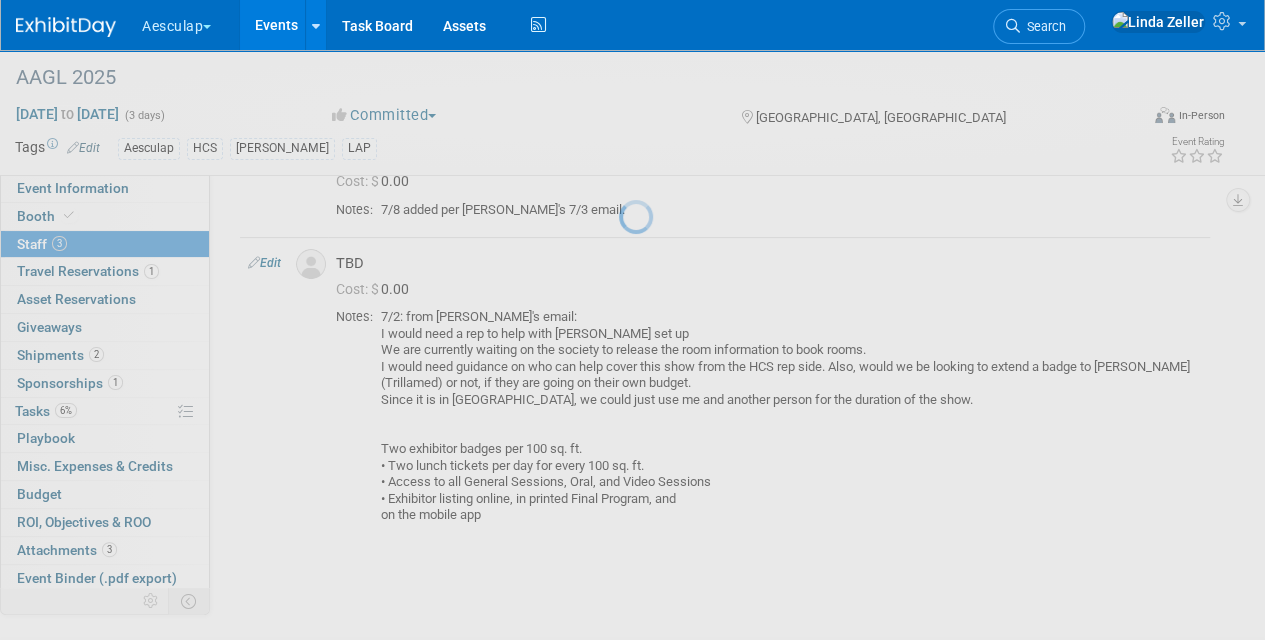 select on "00150ee3-2016-4d98-ba55-31f8690fcacb" 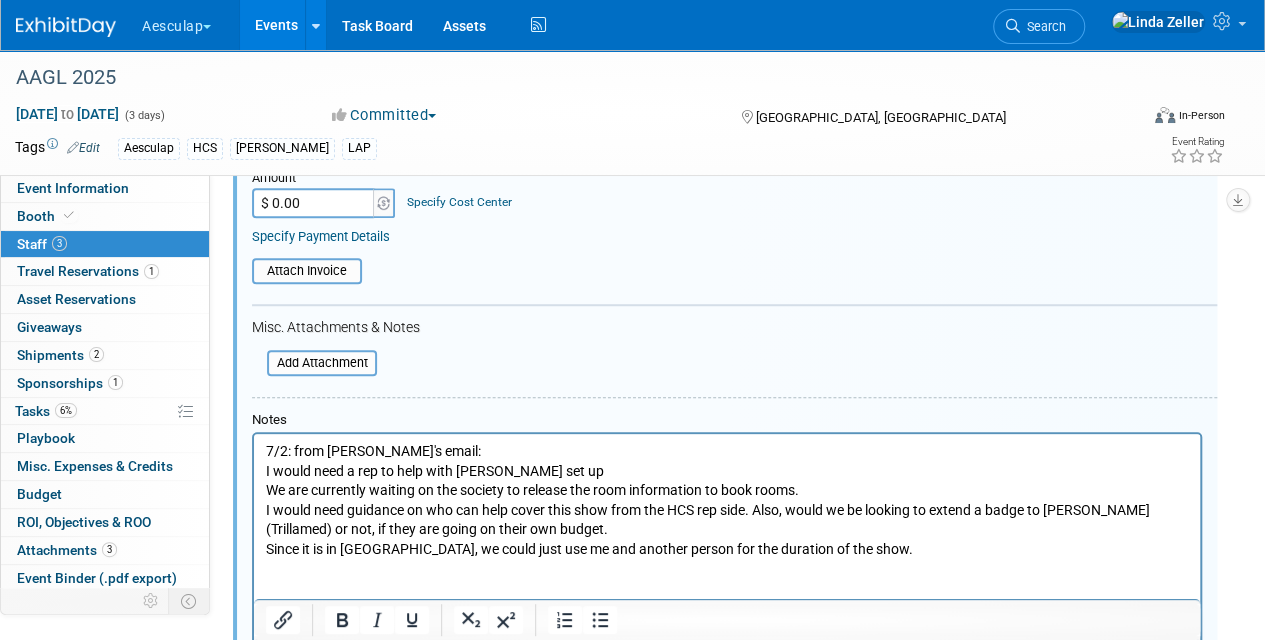 scroll, scrollTop: 830, scrollLeft: 0, axis: vertical 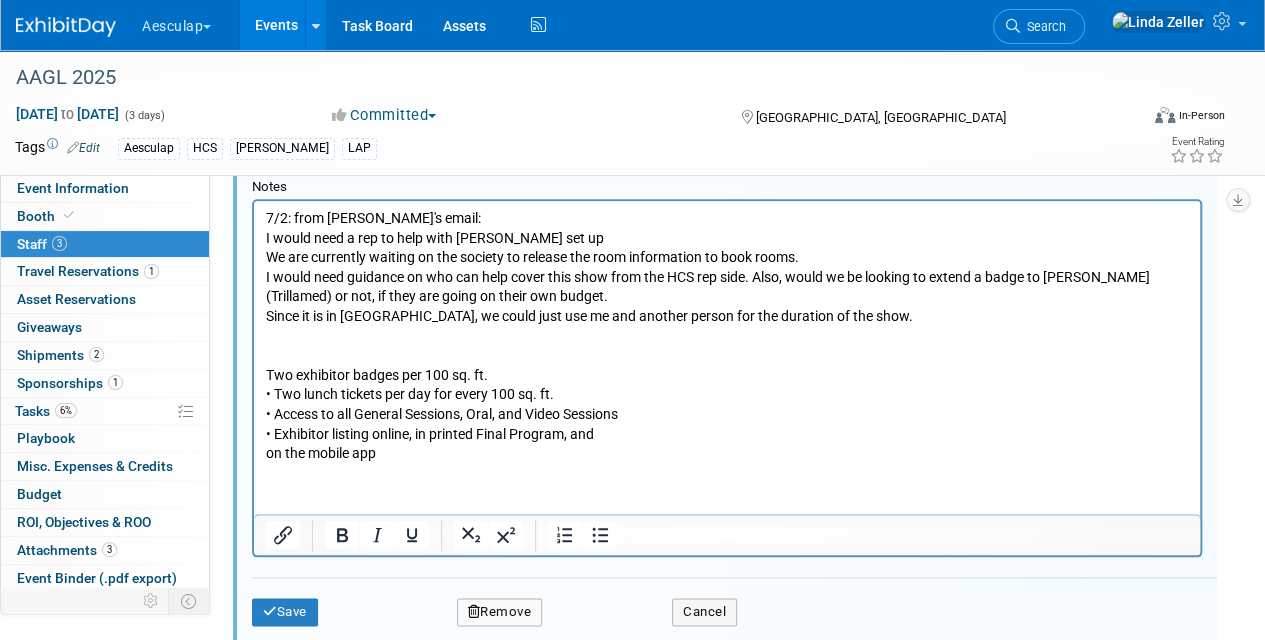 click on "7/2: from Danielle's email:   I would need a rep to help with booth set up We are currently waiting on the society to release the room information to book rooms. I would need guidance on who can help cover this show from the HCS rep side. Also, would we be looking to extend a badge to Keith Donaldson (Trillamed) or not, if they are going on their own budget. Since it is in Vancouver, we could just use me and another person for the duration of the show. Two exhibitor badges per 100 sq. ft. • Two lunch tickets per day for every 100 sq. ft. • Access to all General Sessions, Oral, and Video Sessions • Exhibitor listing online, in printed Final Program, and on the mobile app" at bounding box center [727, 336] 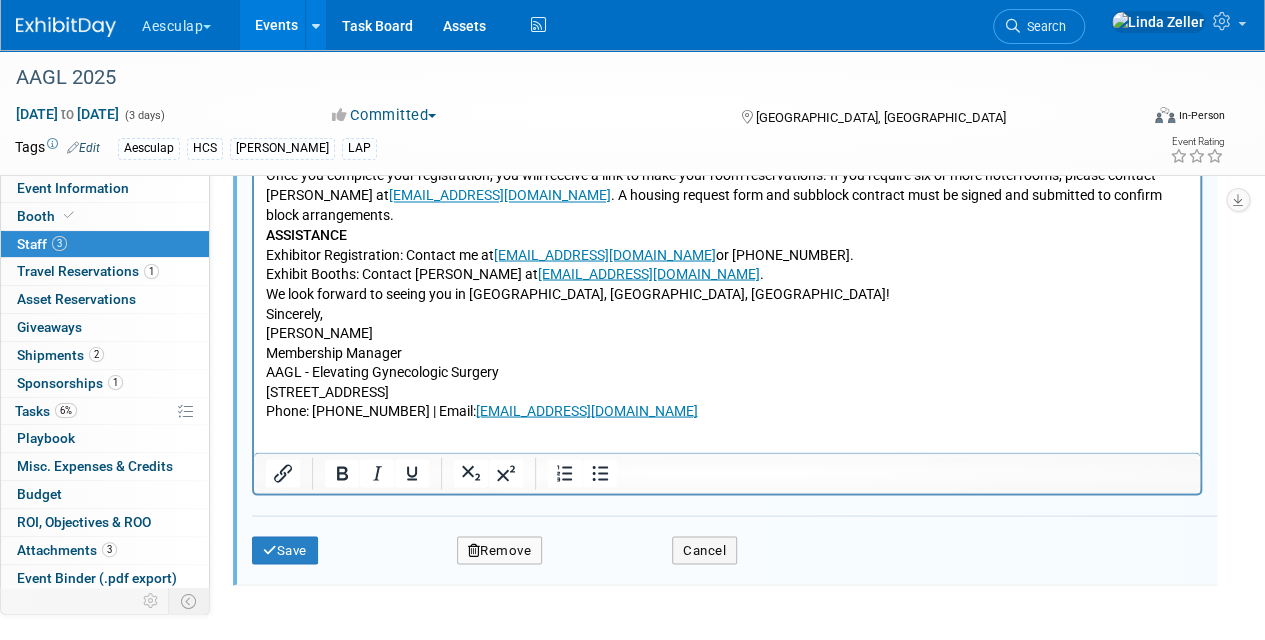 scroll, scrollTop: 1676, scrollLeft: 0, axis: vertical 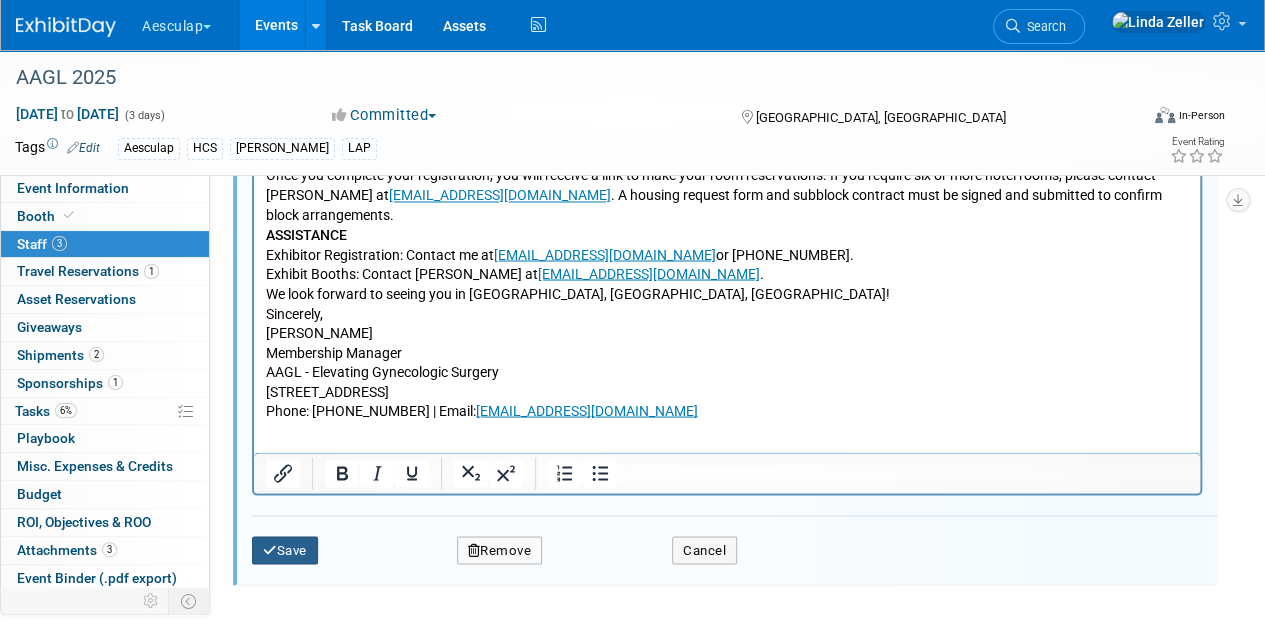 click on "Save" at bounding box center [285, 550] 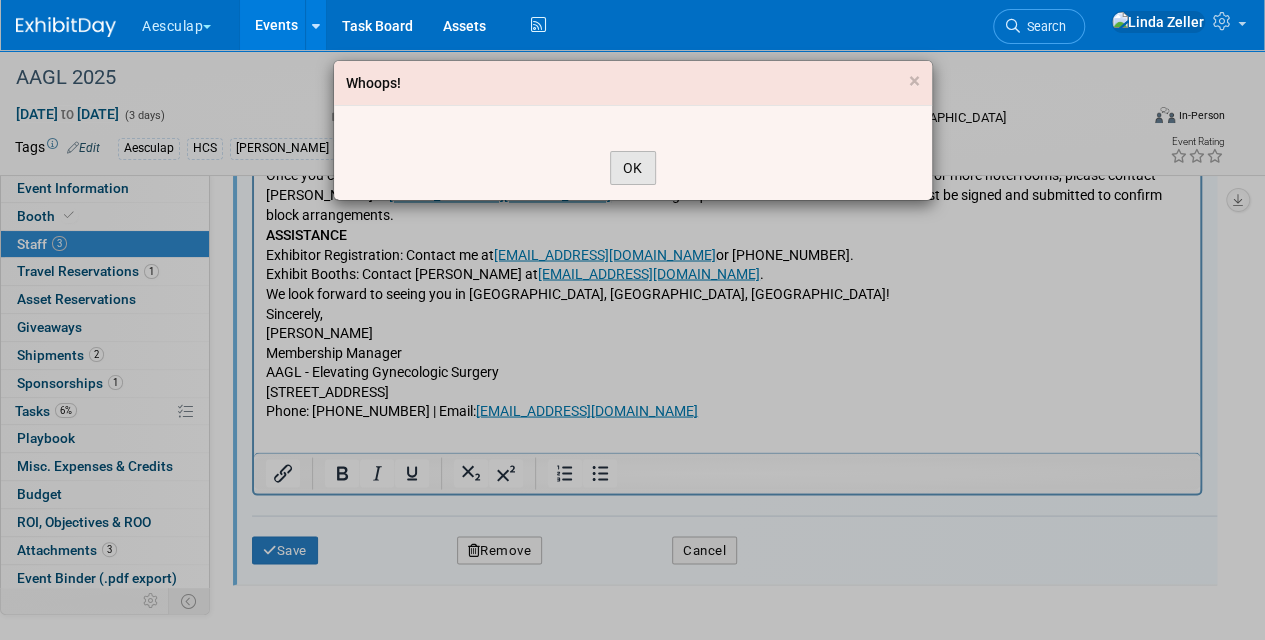 click on "OK" at bounding box center (633, 168) 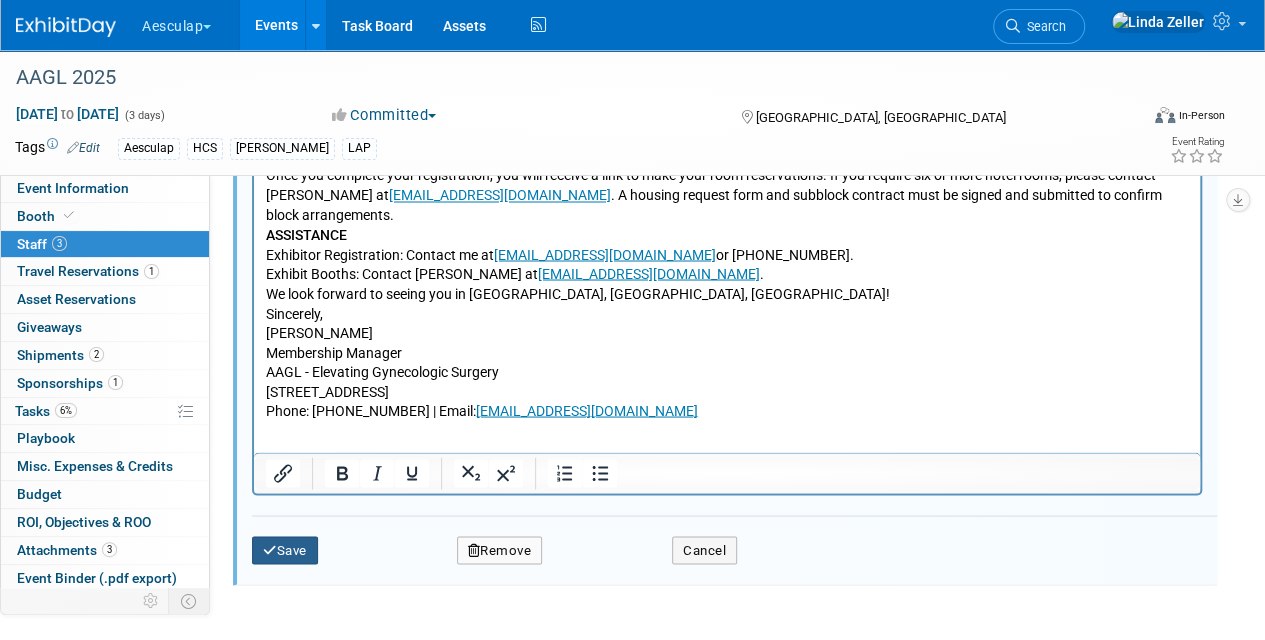 click on "Save" at bounding box center (285, 550) 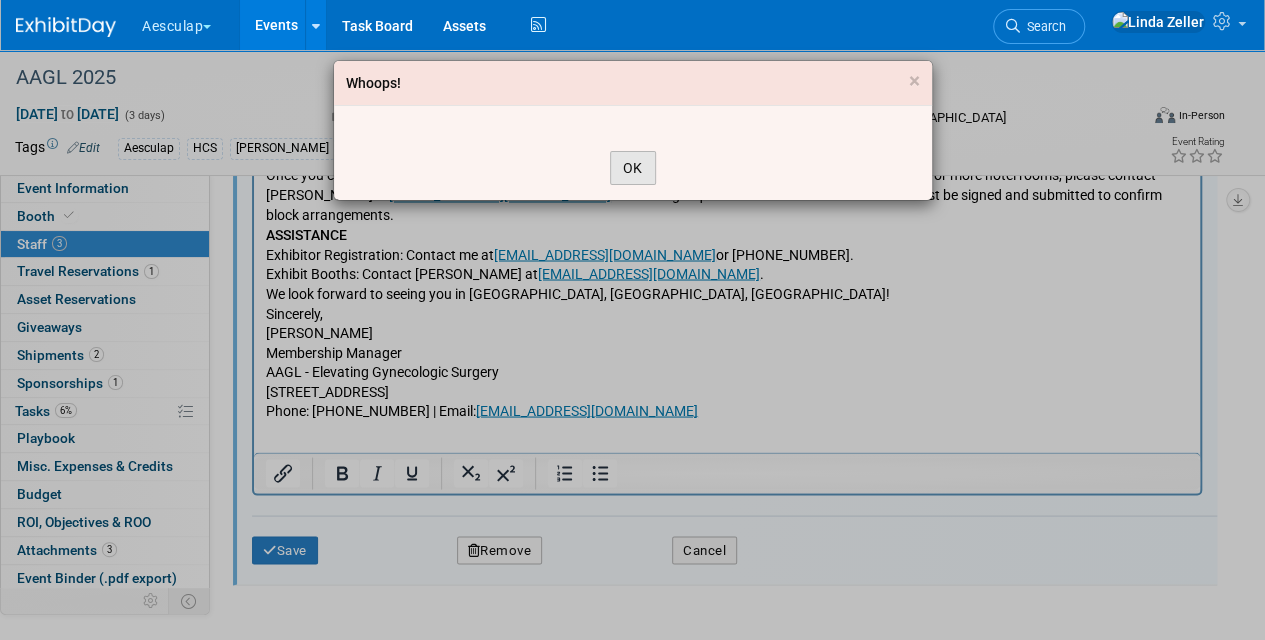click on "OK" at bounding box center (633, 168) 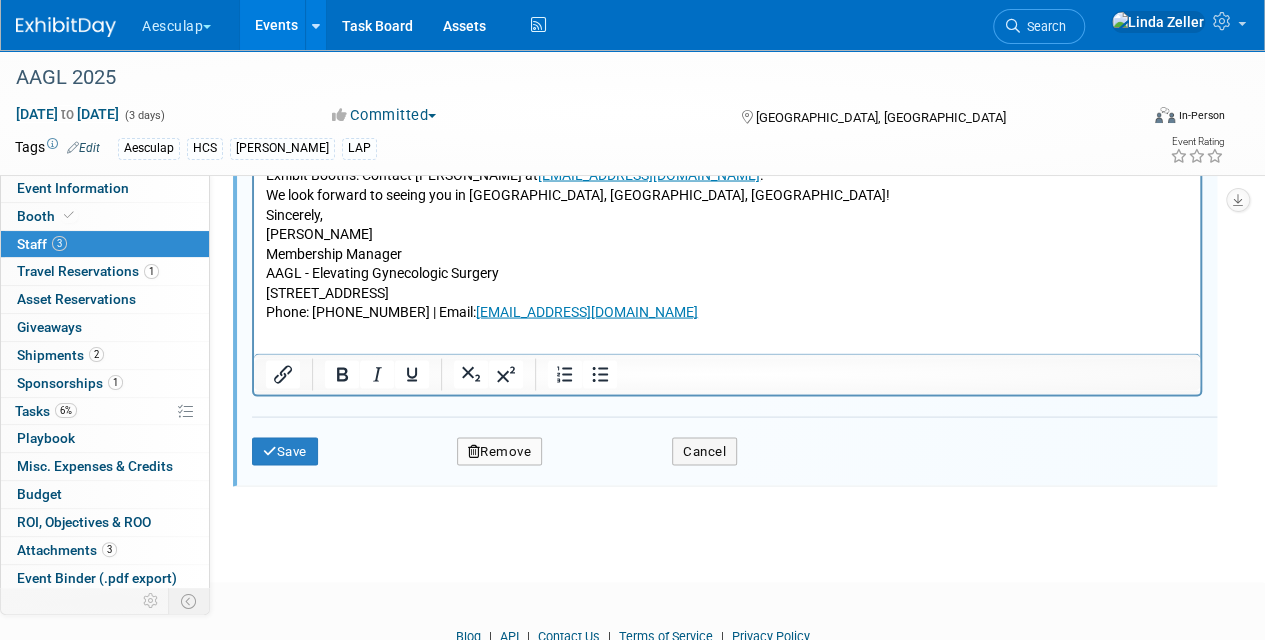 scroll, scrollTop: 1854, scrollLeft: 0, axis: vertical 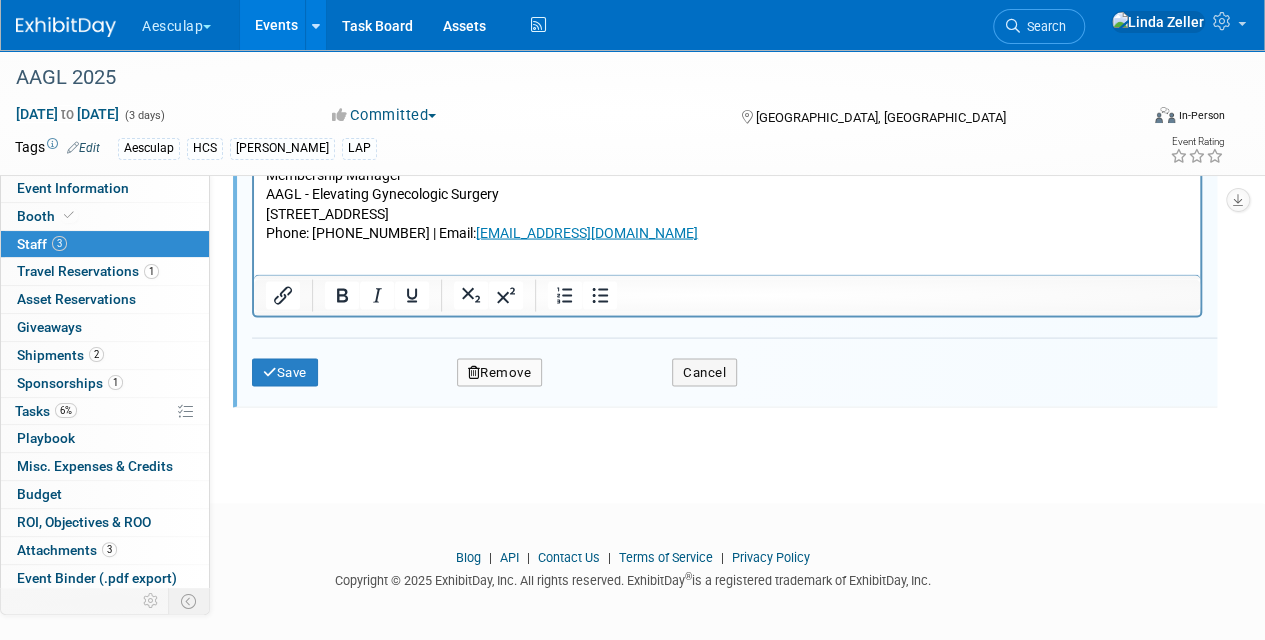 click on "7/2: from Danielle's email:   I would need a rep to help with booth set up We are currently waiting on the society to release the room information to book rooms. I would need guidance on who can help cover this show from the HCS rep side. Also, would we be looking to extend a badge to Keith Donaldson (Trillamed) or not, if they are going on their own budget. Since it is in Vancouver, we could just use me and another person for the duration of the show. Two exhibitor badges per 100 sq. ft. • Two lunch tickets per day for every 100 sq. ft. • Access to all General Sessions, Oral, and Video Sessions • Exhibitor listing online, in printed Final Program, and on the mobile app Register your company representatives using the following steps:  Please note that when registering individually or as a group, you will be asked for the following information for each representative: FirstName LastName EMail Address ADA Request (optional) Emergency Contact (optional) Emergency Contact Phone Number (optional) Step 1:" at bounding box center [727, -280] 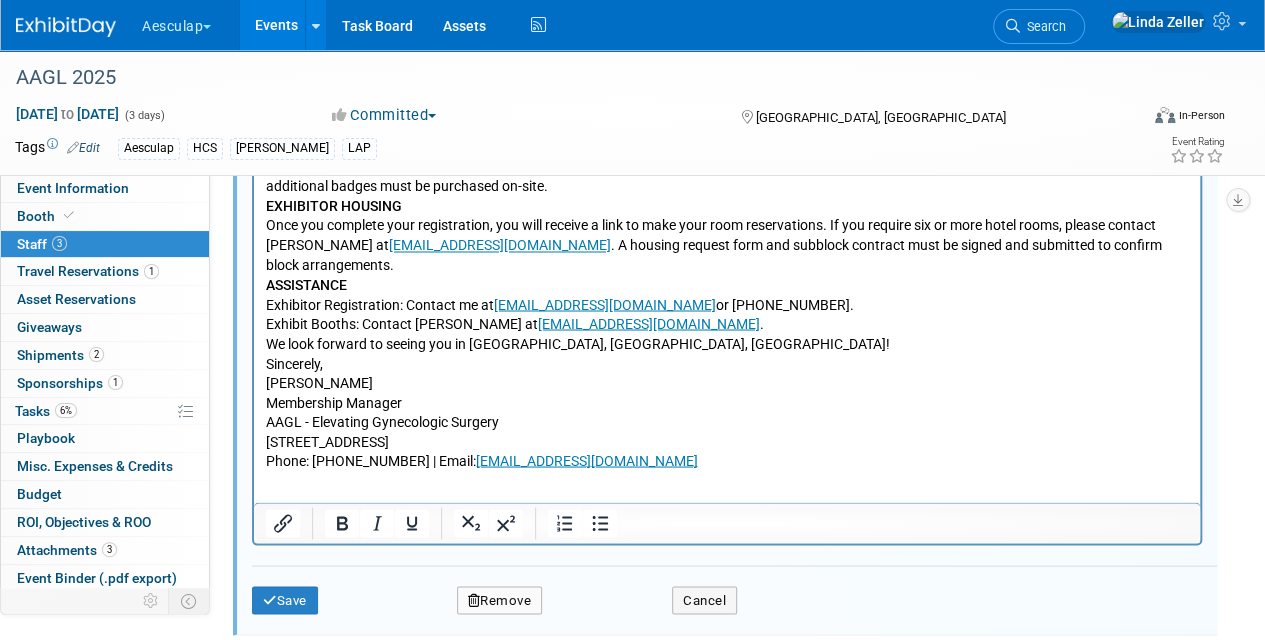 scroll, scrollTop: 1554, scrollLeft: 0, axis: vertical 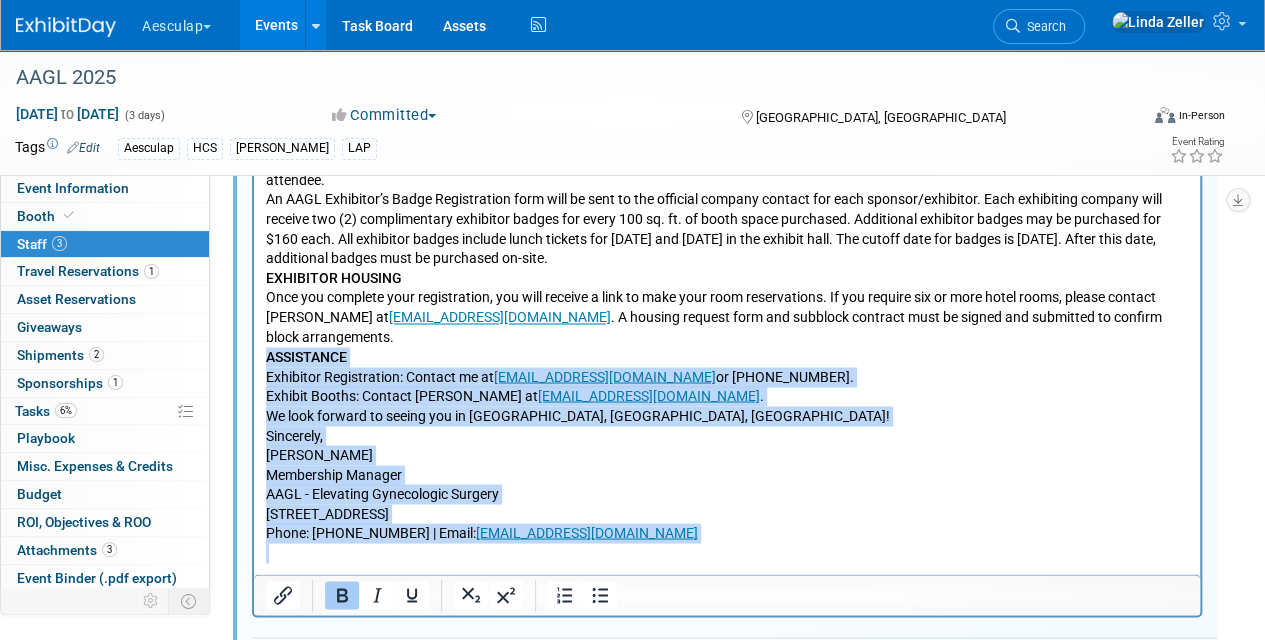 drag, startPoint x: 266, startPoint y: 311, endPoint x: 578, endPoint y: 521, distance: 376.09042 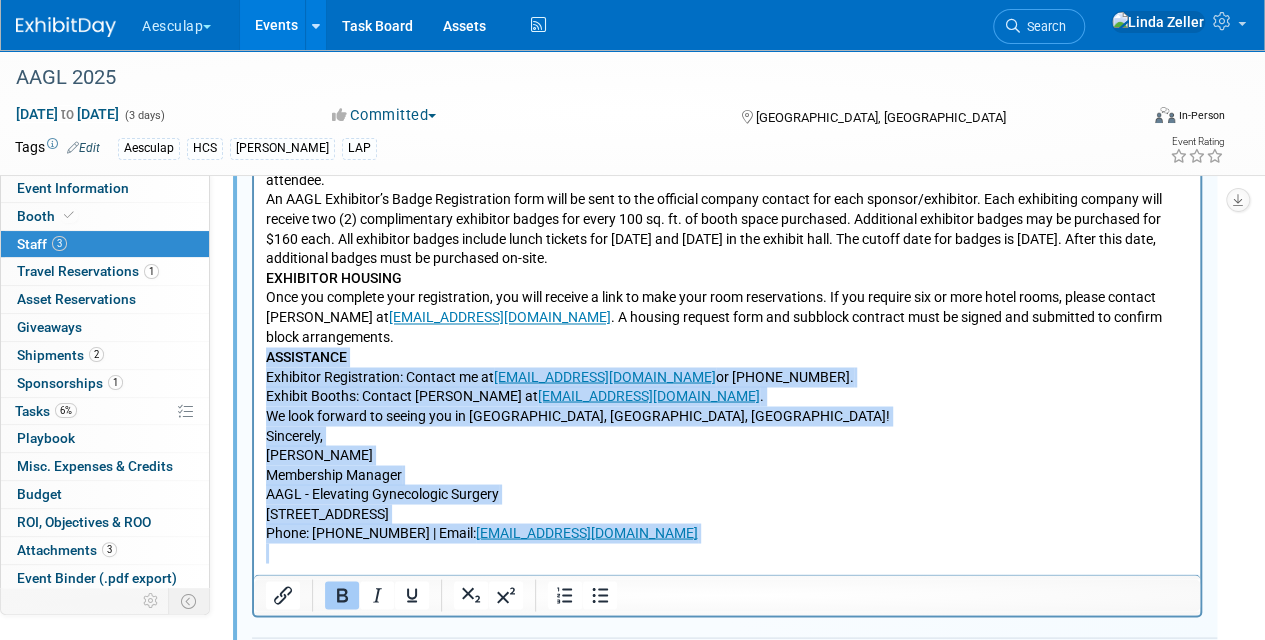 click on "7/2: from Danielle's email:   I would need a rep to help with booth set up We are currently waiting on the society to release the room information to book rooms. I would need guidance on who can help cover this show from the HCS rep side. Also, would we be looking to extend a badge to Keith Donaldson (Trillamed) or not, if they are going on their own budget. Since it is in Vancouver, we could just use me and another person for the duration of the show. Two exhibitor badges per 100 sq. ft. • Two lunch tickets per day for every 100 sq. ft. • Access to all General Sessions, Oral, and Video Sessions • Exhibitor listing online, in printed Final Program, and on the mobile app Register your company representatives using the following steps:  Please note that when registering individually or as a group, you will be asked for the following information for each representative: FirstName LastName EMail Address ADA Request (optional) Emergency Contact (optional) Emergency Contact Phone Number (optional) Step 1:" at bounding box center [727, 24] 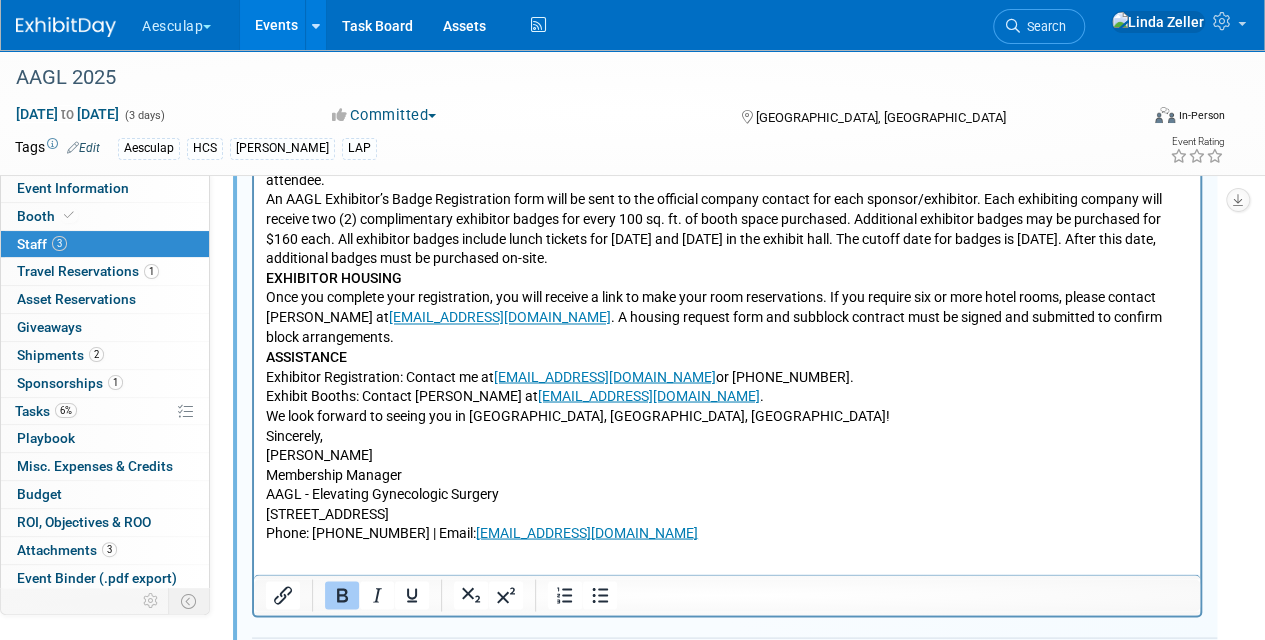 click on "7/2: from Danielle's email:   I would need a rep to help with booth set up We are currently waiting on the society to release the room information to book rooms. I would need guidance on who can help cover this show from the HCS rep side. Also, would we be looking to extend a badge to Keith Donaldson (Trillamed) or not, if they are going on their own budget. Since it is in Vancouver, we could just use me and another person for the duration of the show. Two exhibitor badges per 100 sq. ft. • Two lunch tickets per day for every 100 sq. ft. • Access to all General Sessions, Oral, and Video Sessions • Exhibitor listing online, in printed Final Program, and on the mobile app Register your company representatives using the following steps:  Please note that when registering individually or as a group, you will be asked for the following information for each representative: FirstName LastName EMail Address ADA Request (optional) Emergency Contact (optional) Emergency Contact Phone Number (optional) Step 1:" at bounding box center (727, 24) 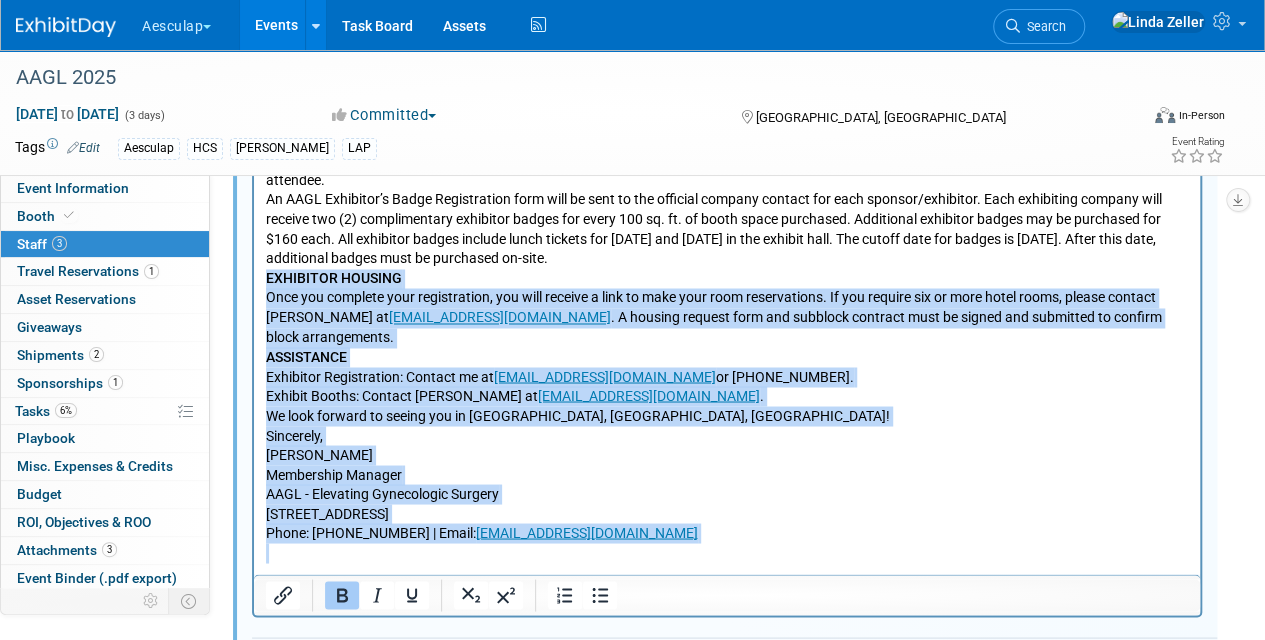 drag, startPoint x: 265, startPoint y: 255, endPoint x: 595, endPoint y: 509, distance: 416.43246 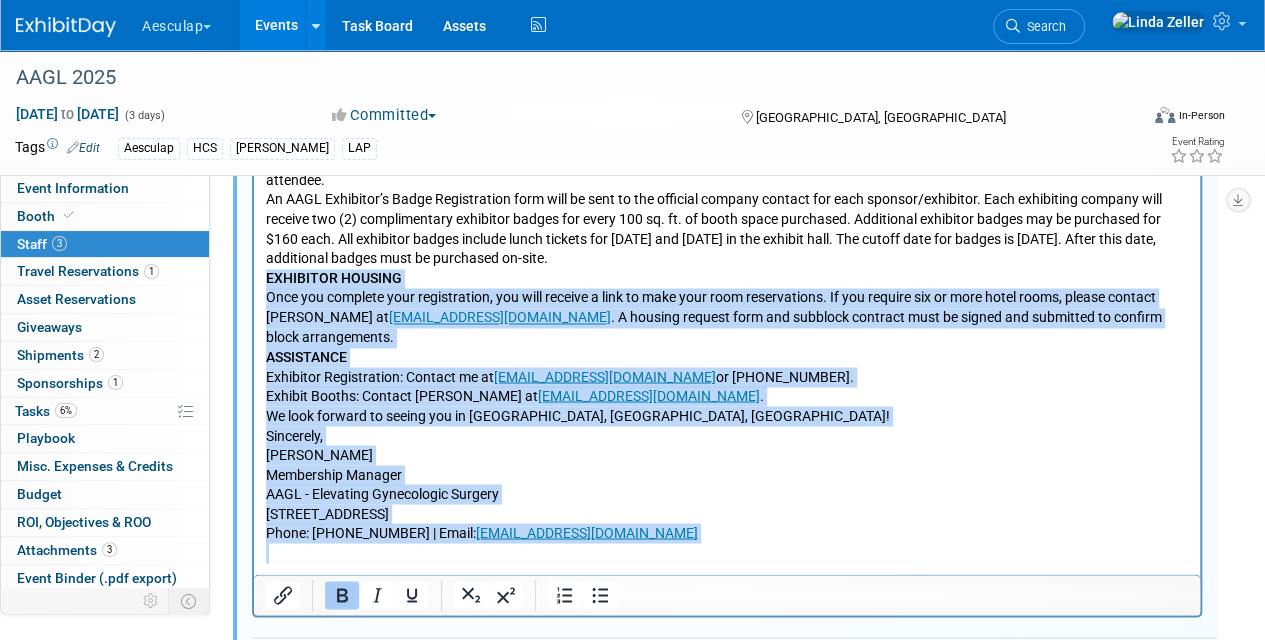 click on "7/2: from Danielle's email:   I would need a rep to help with booth set up We are currently waiting on the society to release the room information to book rooms. I would need guidance on who can help cover this show from the HCS rep side. Also, would we be looking to extend a badge to Keith Donaldson (Trillamed) or not, if they are going on their own budget. Since it is in Vancouver, we could just use me and another person for the duration of the show. Two exhibitor badges per 100 sq. ft. • Two lunch tickets per day for every 100 sq. ft. • Access to all General Sessions, Oral, and Video Sessions • Exhibitor listing online, in printed Final Program, and on the mobile app Register your company representatives using the following steps:  Please note that when registering individually or as a group, you will be asked for the following information for each representative: FirstName LastName EMail Address ADA Request (optional) Emergency Contact (optional) Emergency Contact Phone Number (optional) Step 1:" at bounding box center (727, 24) 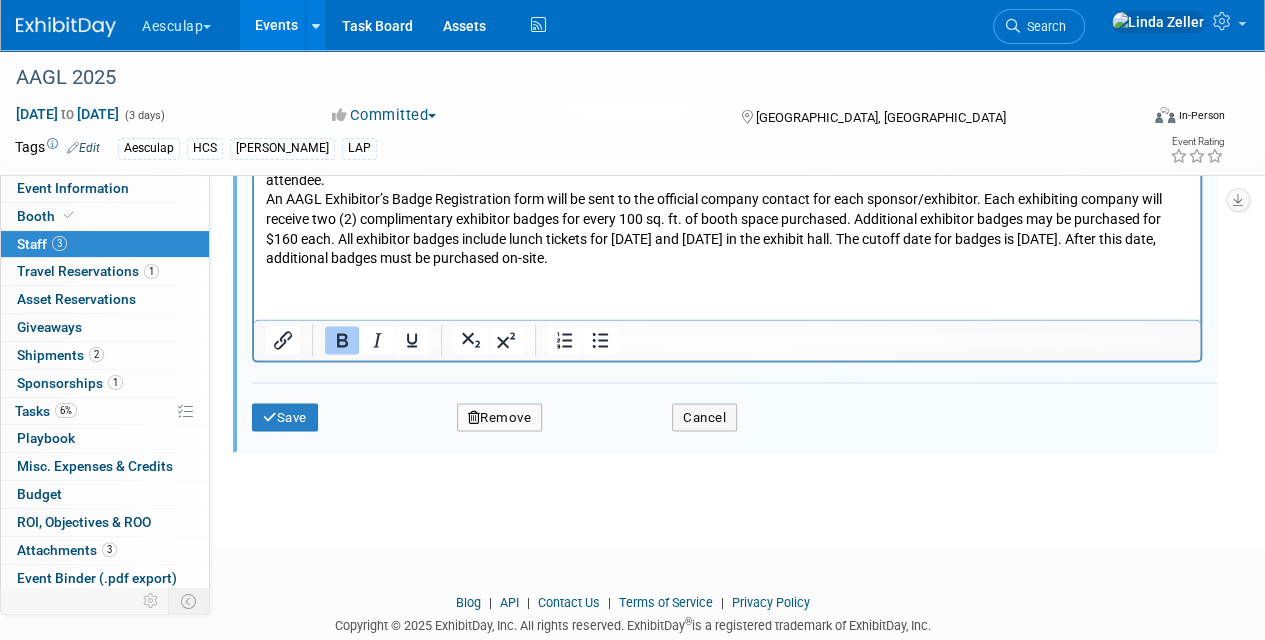 click on "Save" at bounding box center [285, 417] 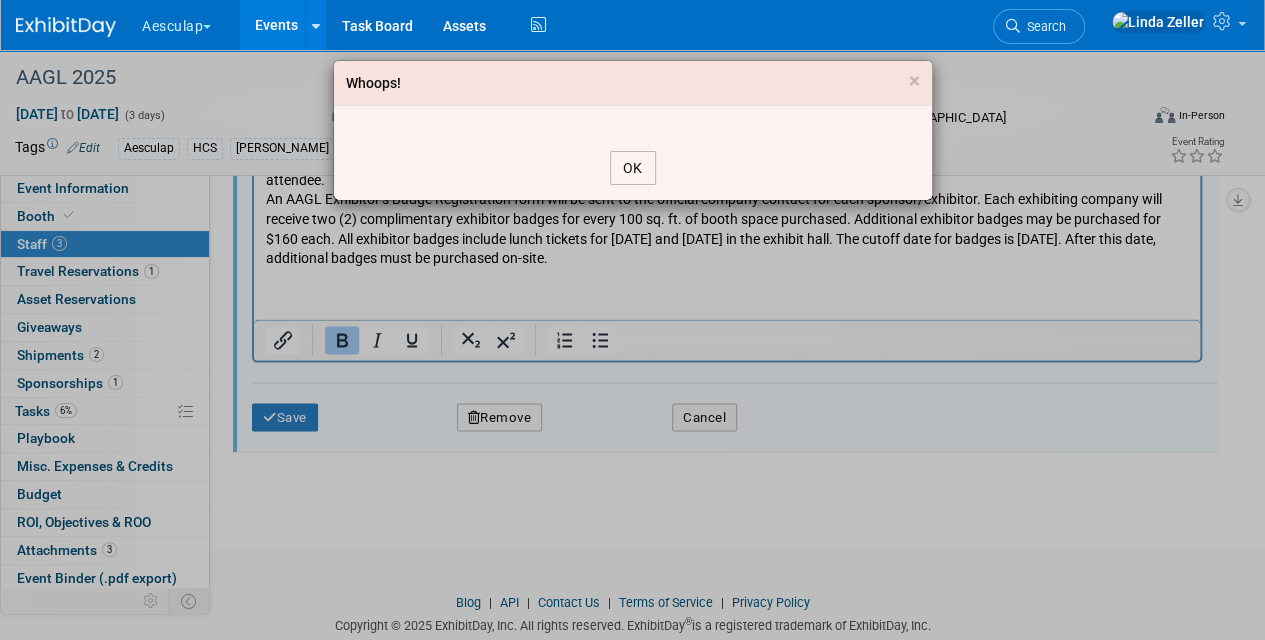 drag, startPoint x: 626, startPoint y: 169, endPoint x: 594, endPoint y: 168, distance: 32.01562 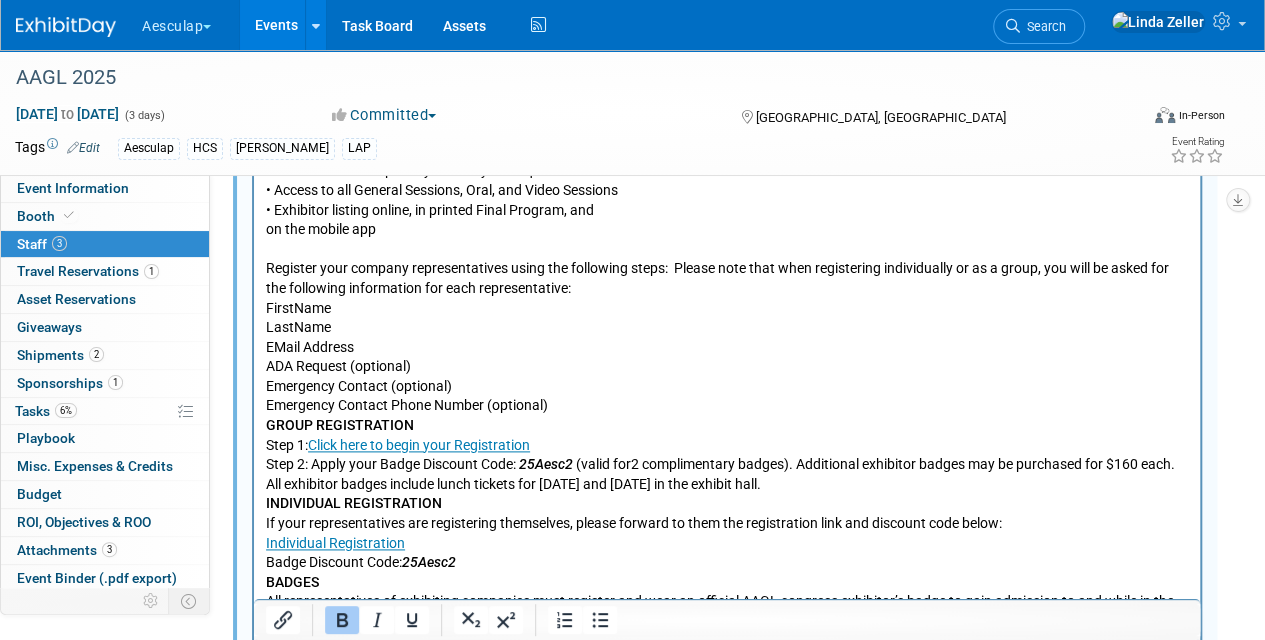 scroll, scrollTop: 1154, scrollLeft: 0, axis: vertical 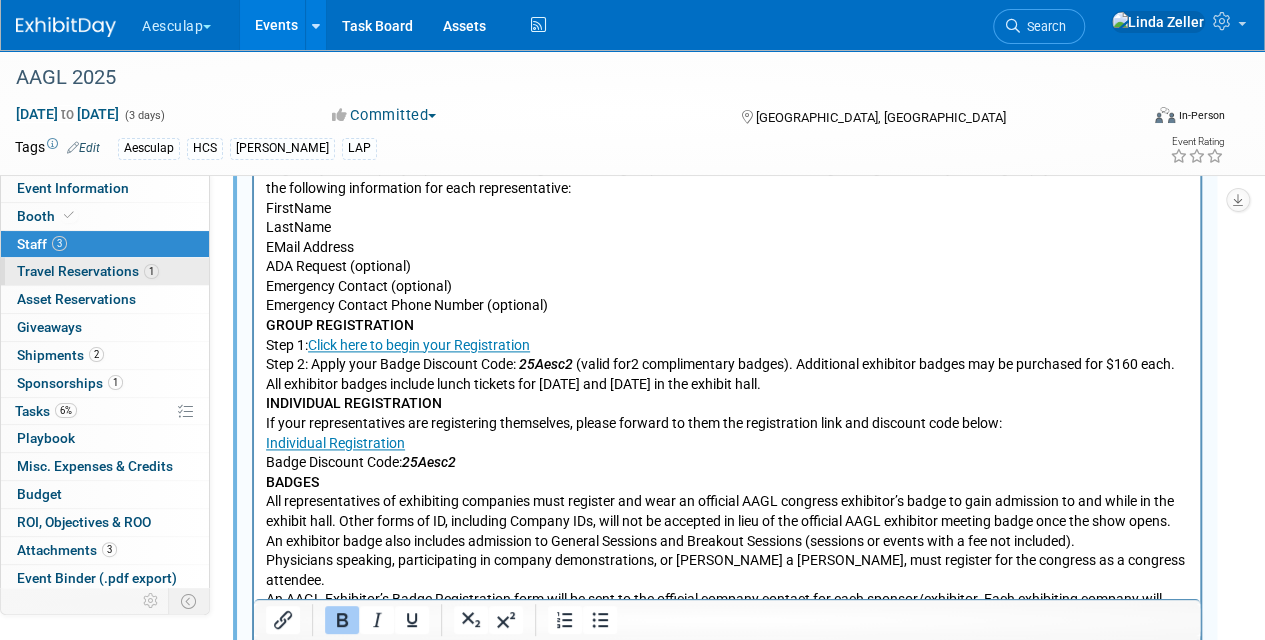click on "Travel Reservations 1" at bounding box center (88, 271) 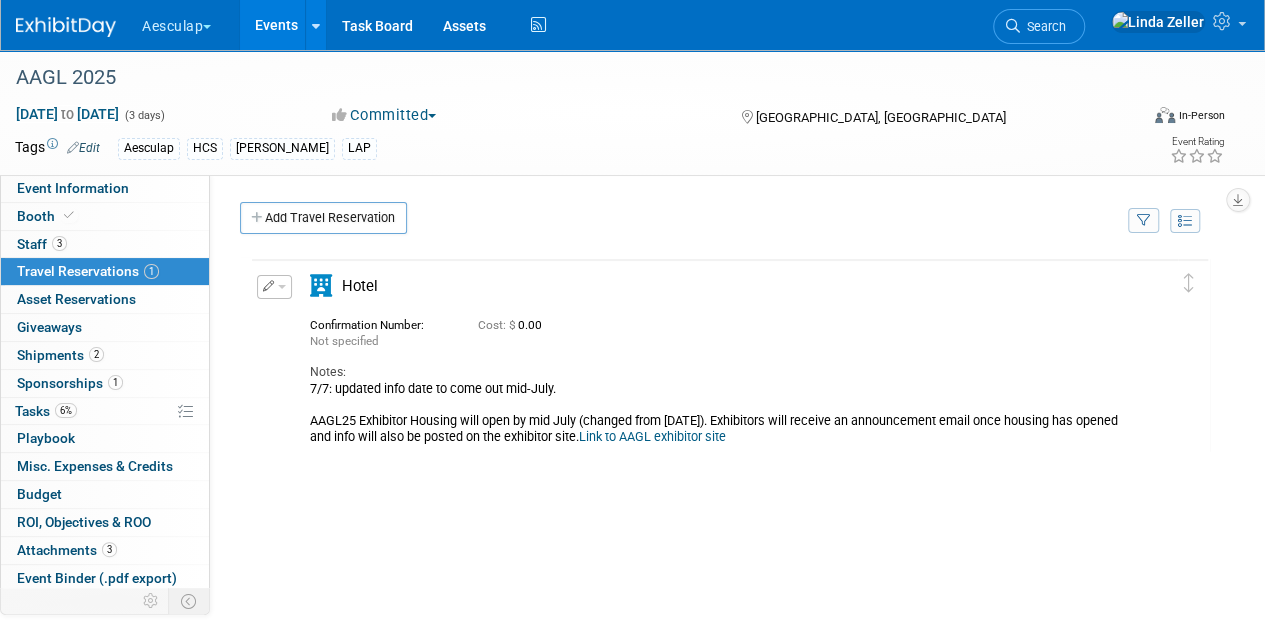 click at bounding box center (269, 285) 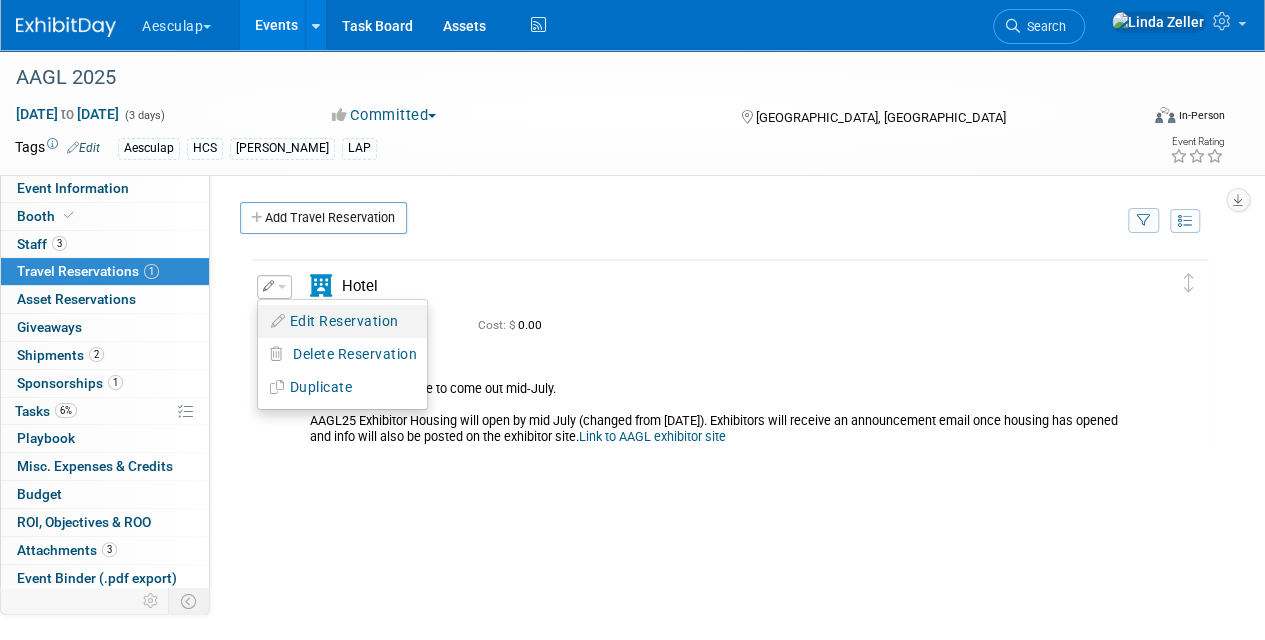 click on "Edit Reservation" at bounding box center (342, 321) 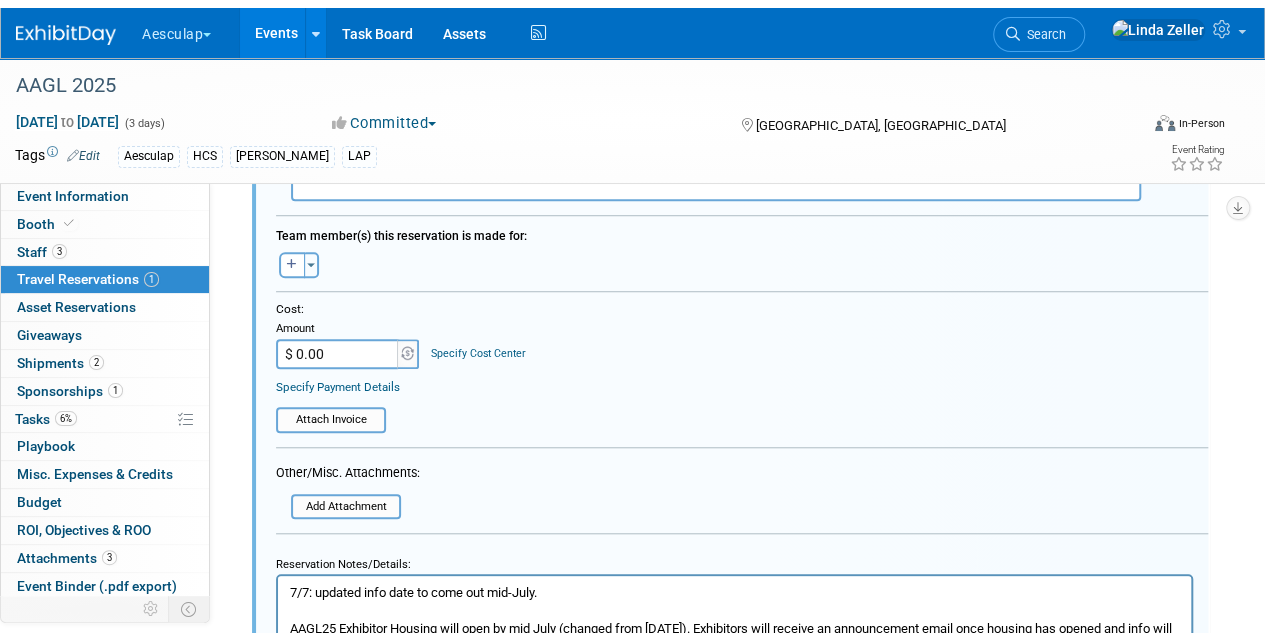 scroll, scrollTop: 932, scrollLeft: 0, axis: vertical 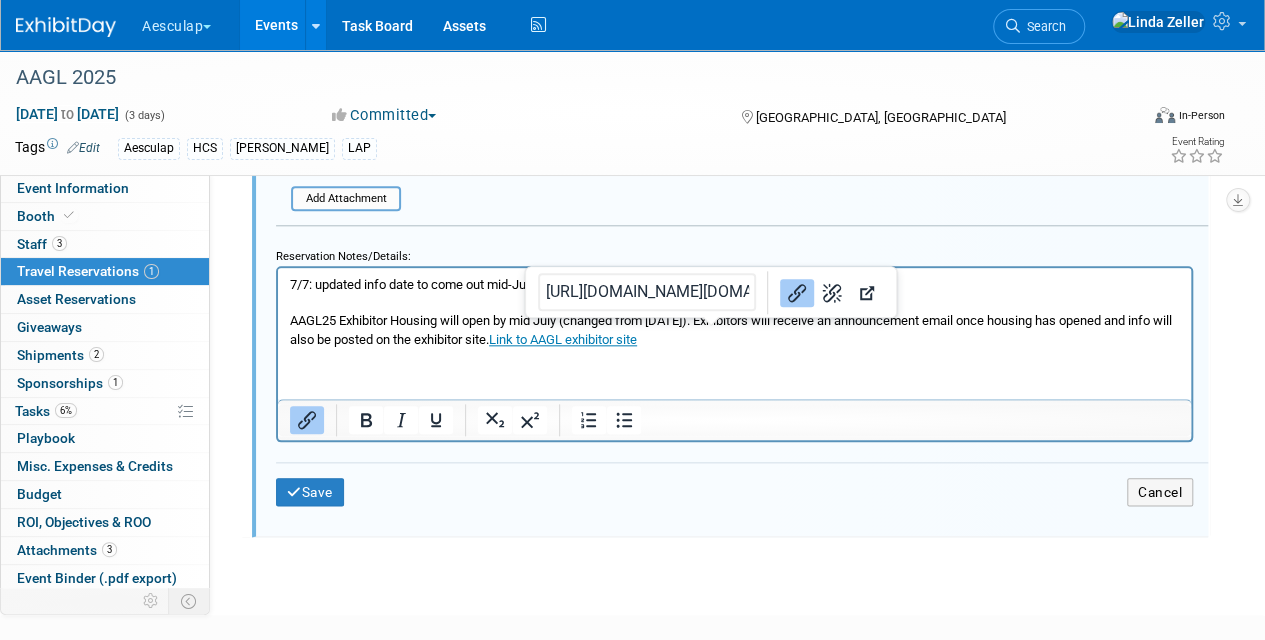 click on "7/7: updated info date to come out mid-July. AAGL25 Exhibitor Housing will open by mid July (changed from June 30). Exhibitors will receive an announcement email once housing has opened and info will also be posted on the exhibitor site.  Link to AAGL exhibitor site" at bounding box center (735, 311) 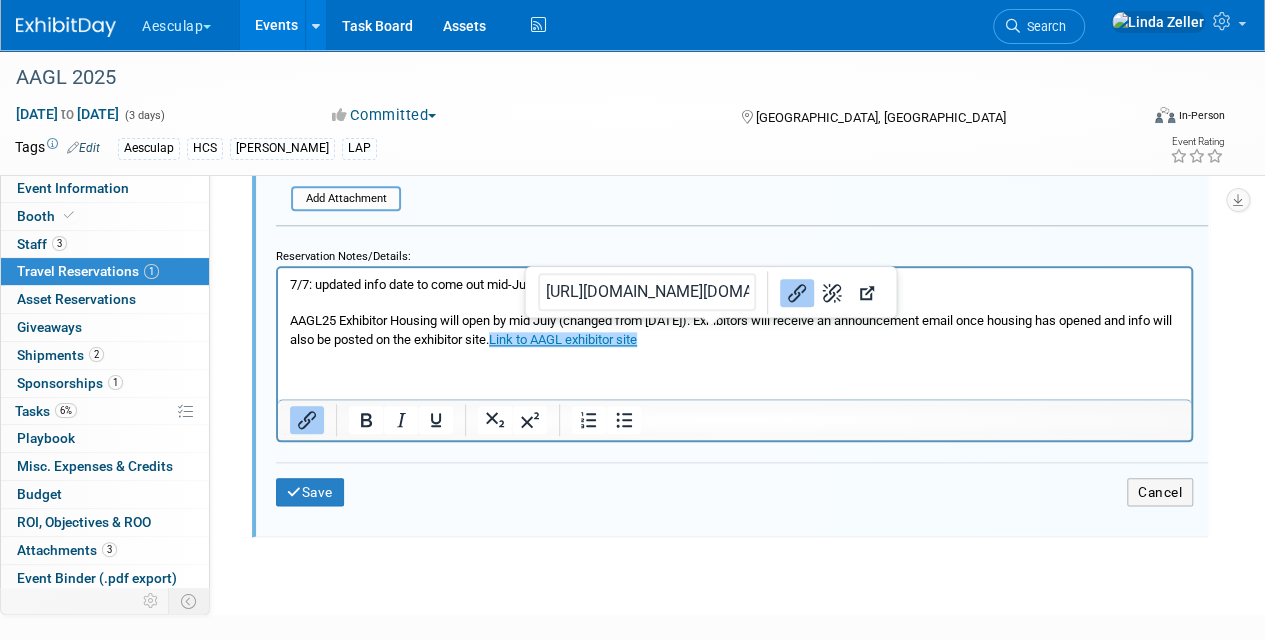 click on "7/7: updated info date to come out mid-July. AAGL25 Exhibitor Housing will open by mid July (changed from June 30). Exhibitors will receive an announcement email once housing has opened and info will also be posted on the exhibitor site.  Link to AAGL exhibitor site﻿" at bounding box center (735, 311) 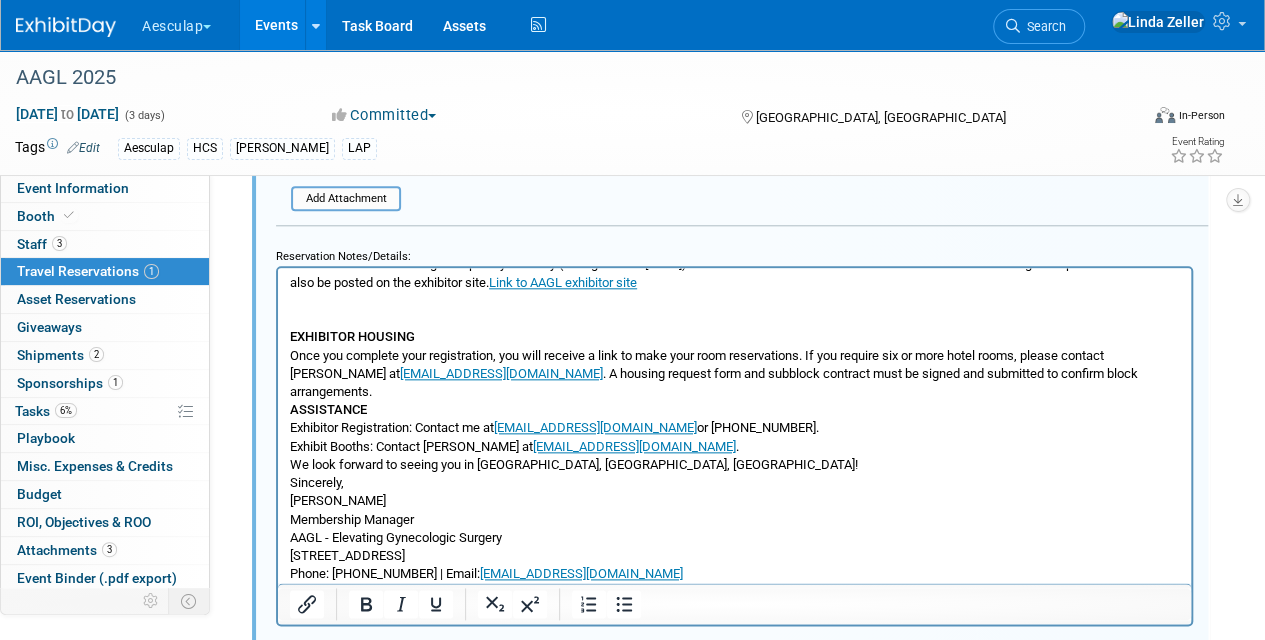 scroll, scrollTop: 1230, scrollLeft: 0, axis: vertical 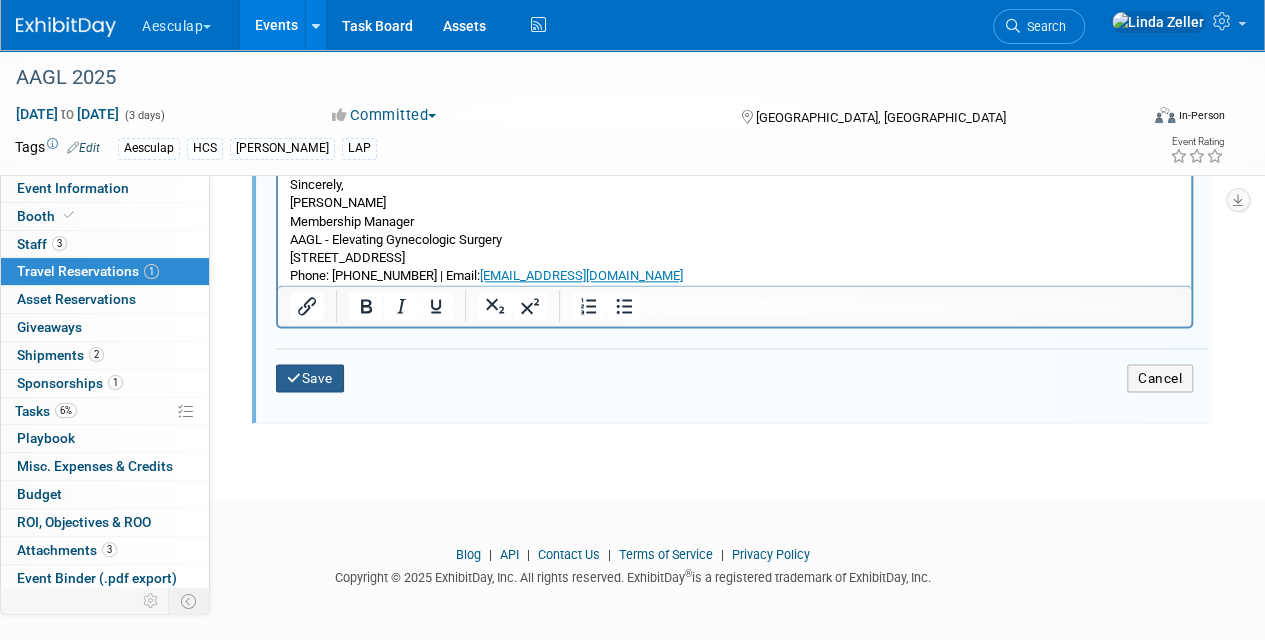 click on "Save" at bounding box center (310, 378) 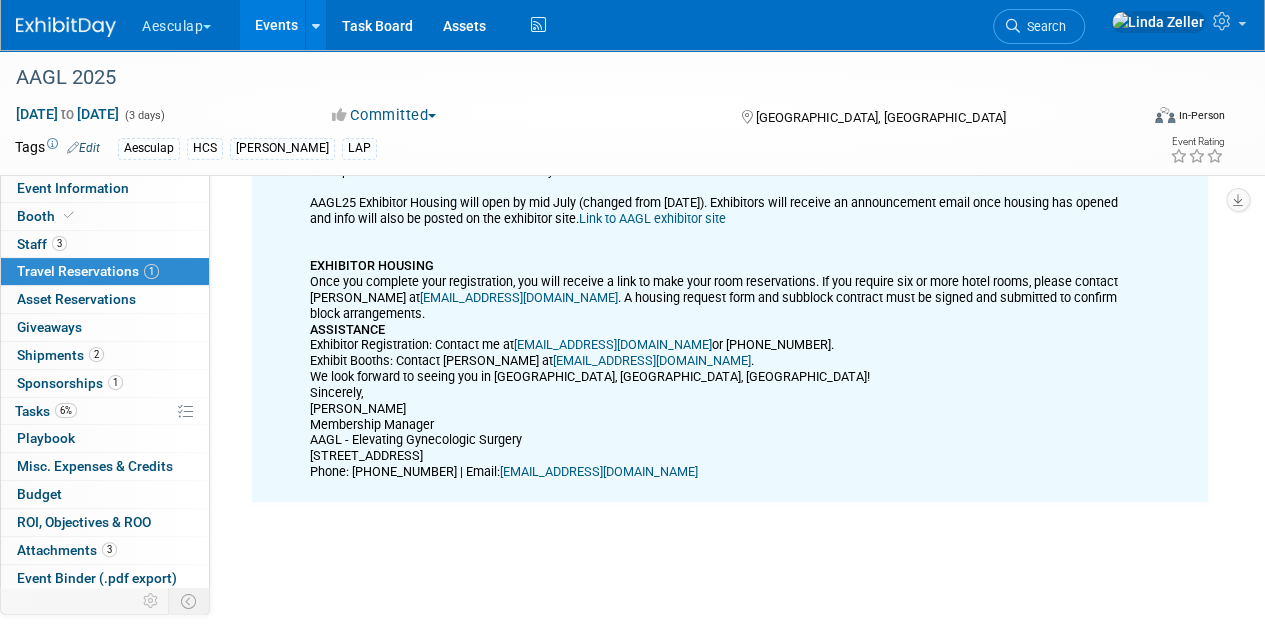 scroll, scrollTop: 32, scrollLeft: 0, axis: vertical 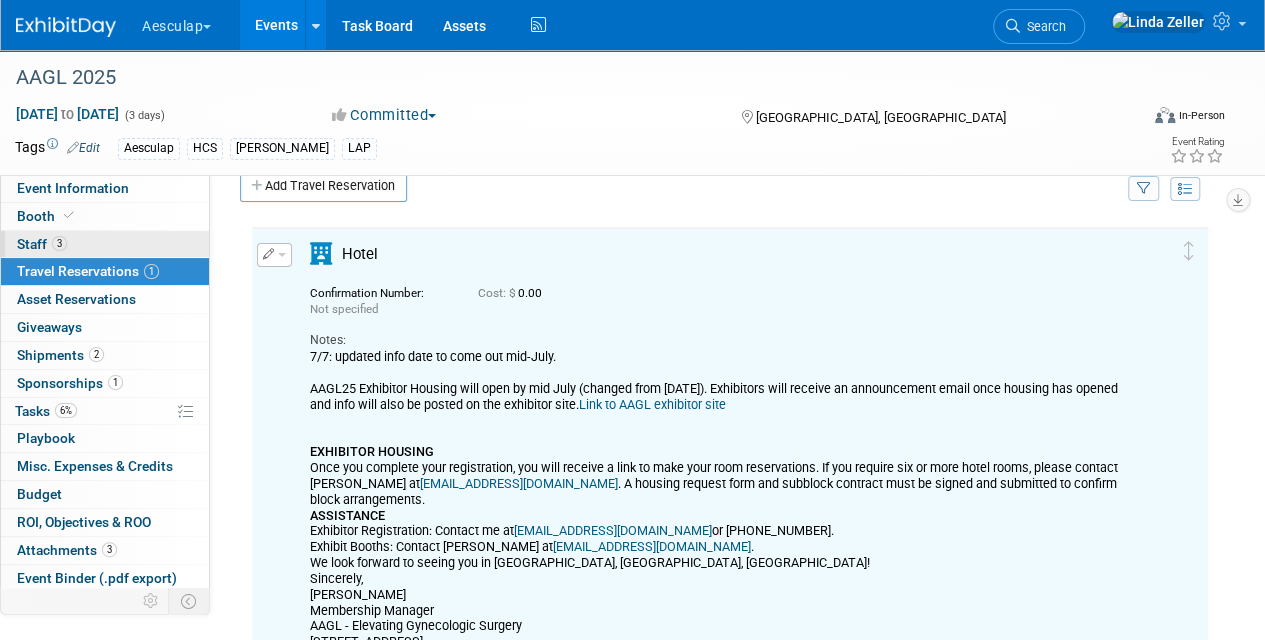 click on "Staff 3" at bounding box center (42, 244) 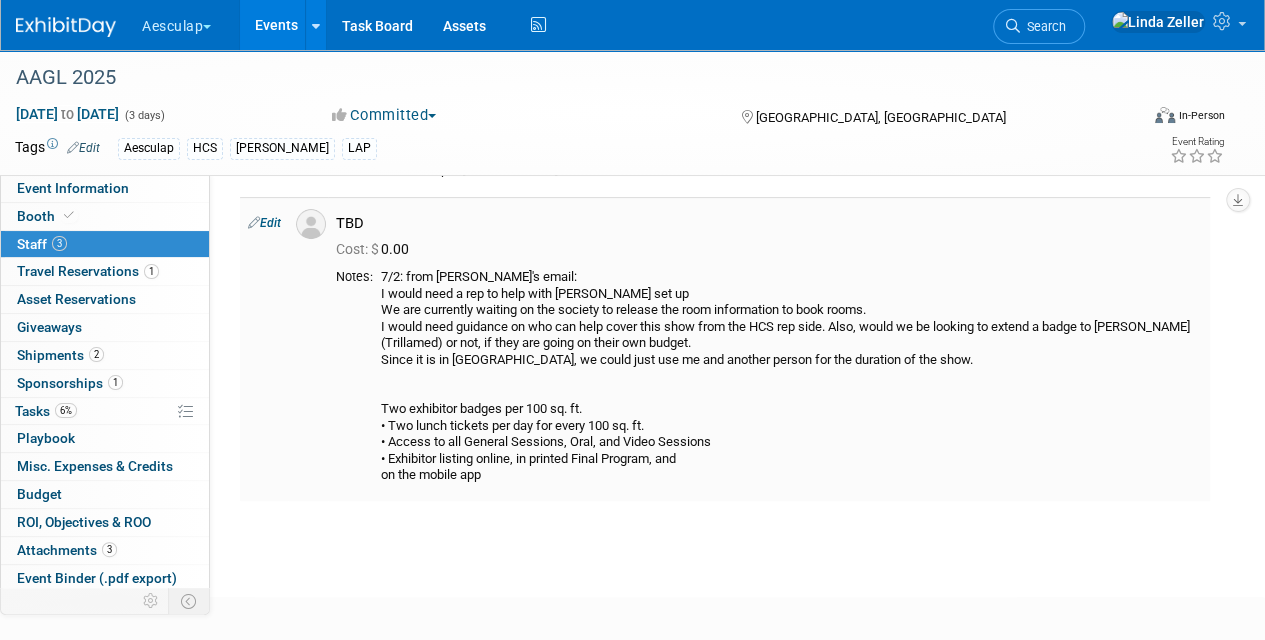 scroll, scrollTop: 157, scrollLeft: 0, axis: vertical 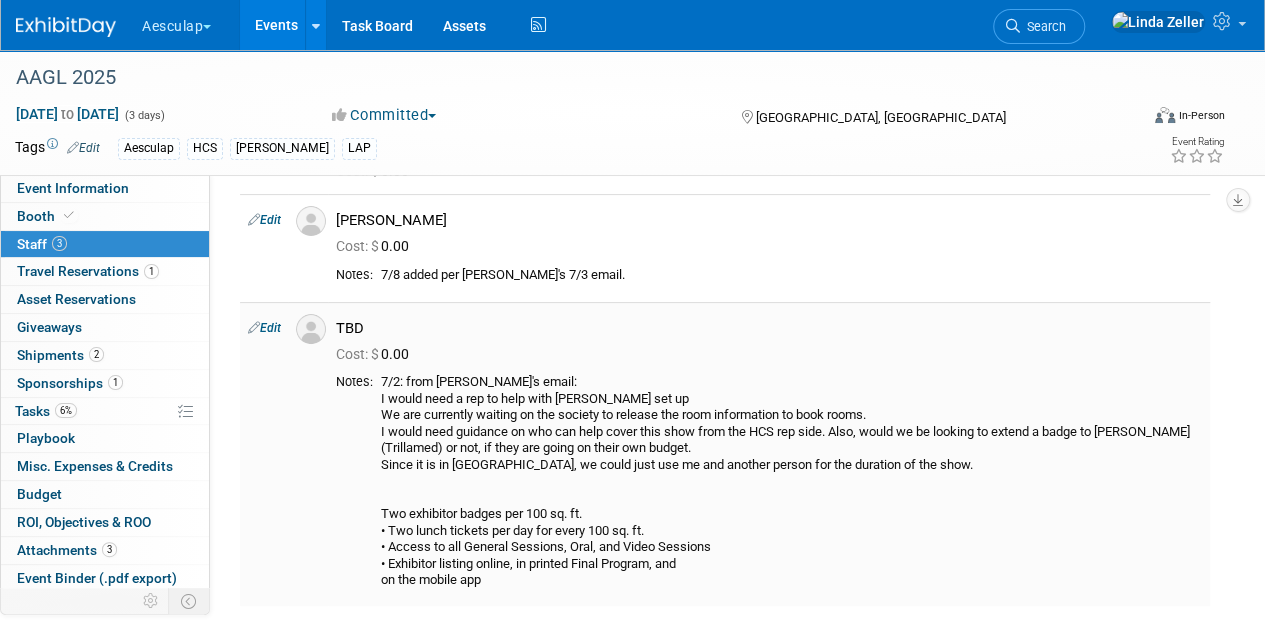 click on "Edit" at bounding box center (264, 328) 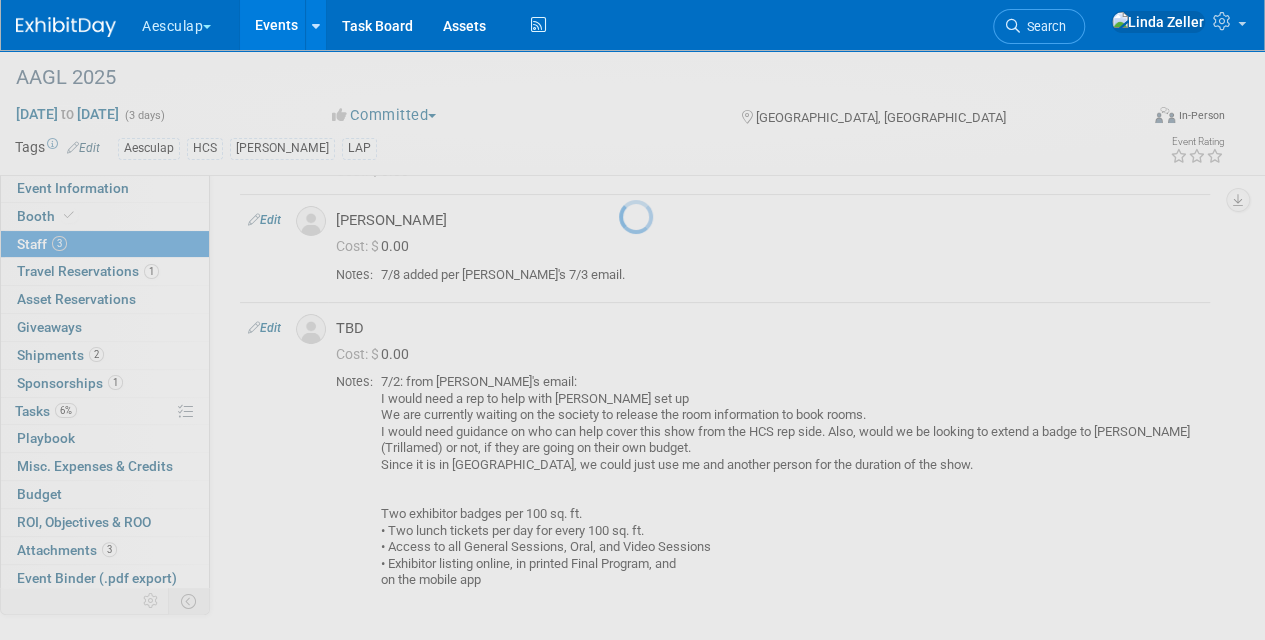 select on "00150ee3-2016-4d98-ba55-31f8690fcacb" 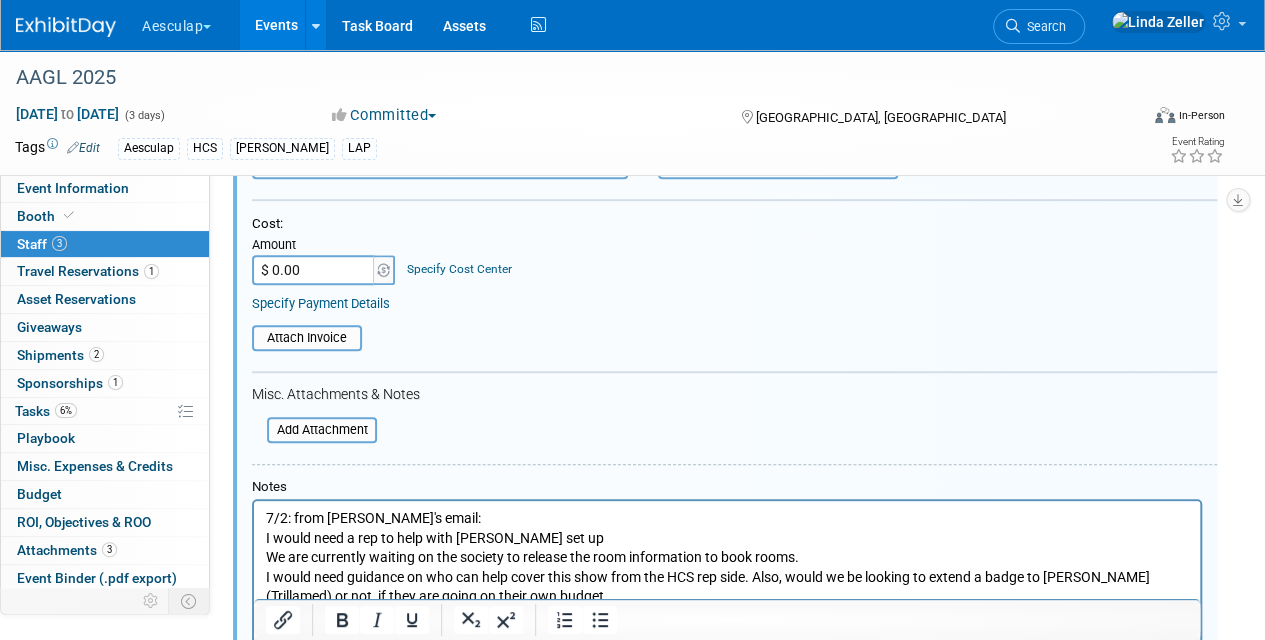scroll, scrollTop: 830, scrollLeft: 0, axis: vertical 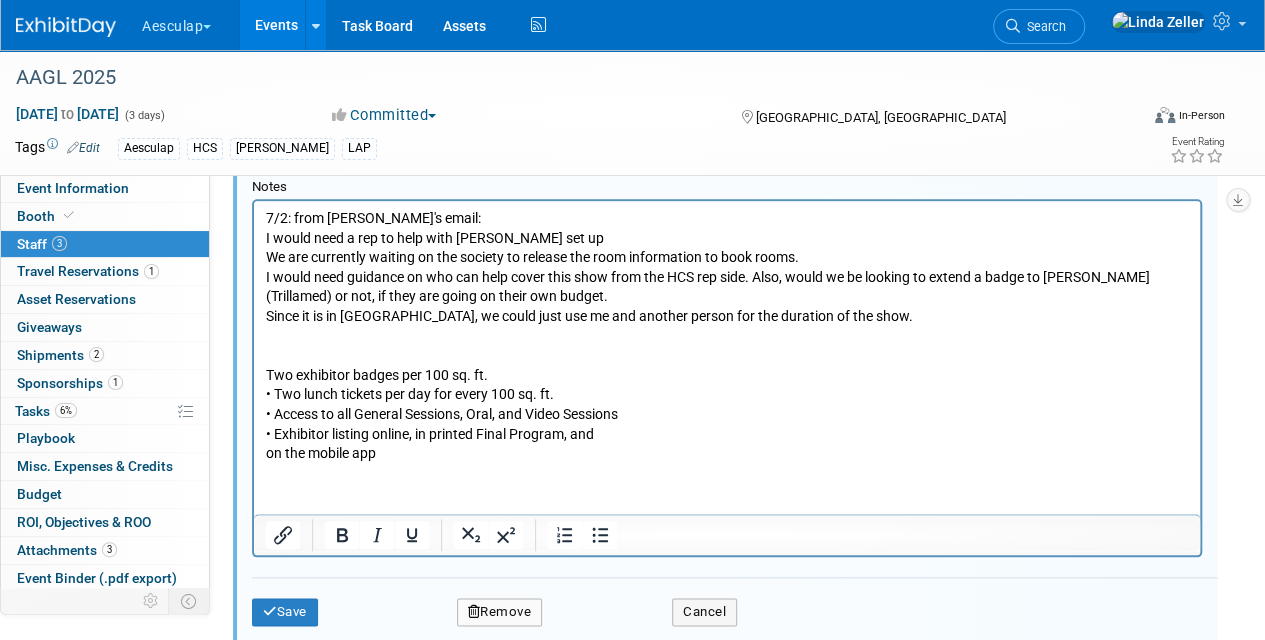 click on "7/2: from Danielle's email:   I would need a rep to help with booth set up We are currently waiting on the society to release the room information to book rooms. I would need guidance on who can help cover this show from the HCS rep side. Also, would we be looking to extend a badge to Keith Donaldson (Trillamed) or not, if they are going on their own budget. Since it is in Vancouver, we could just use me and another person for the duration of the show. Two exhibitor badges per 100 sq. ft. • Two lunch tickets per day for every 100 sq. ft. • Access to all General Sessions, Oral, and Video Sessions • Exhibitor listing online, in printed Final Program, and on the mobile app" at bounding box center [727, 332] 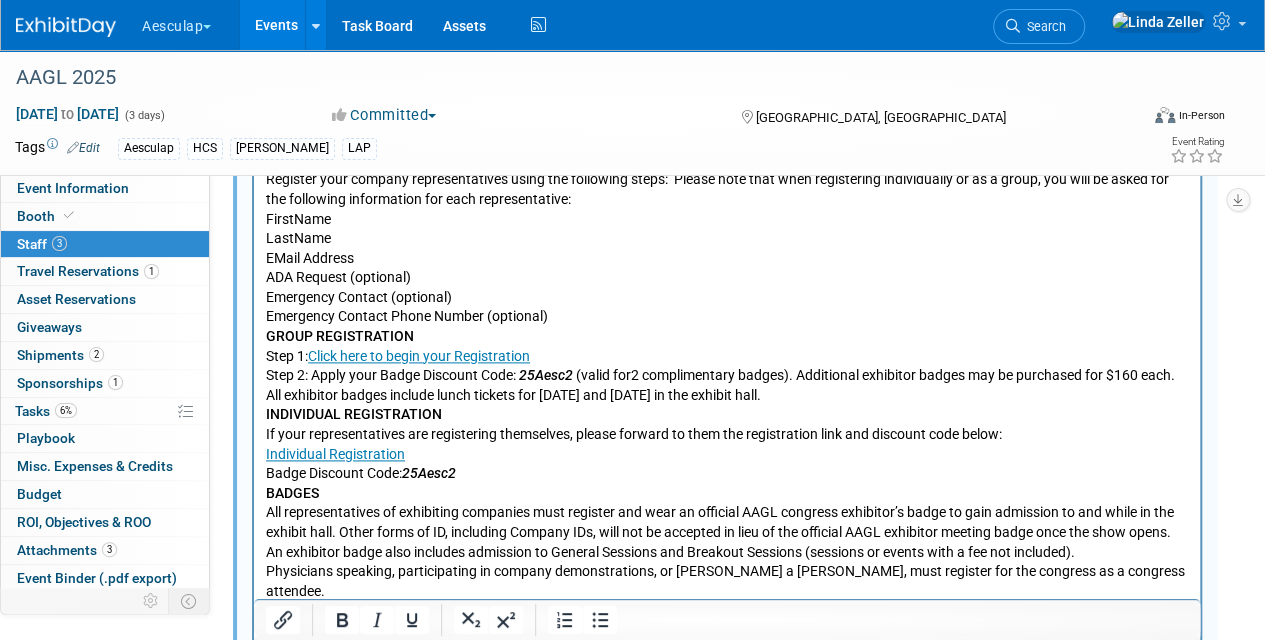 scroll, scrollTop: 1543, scrollLeft: 0, axis: vertical 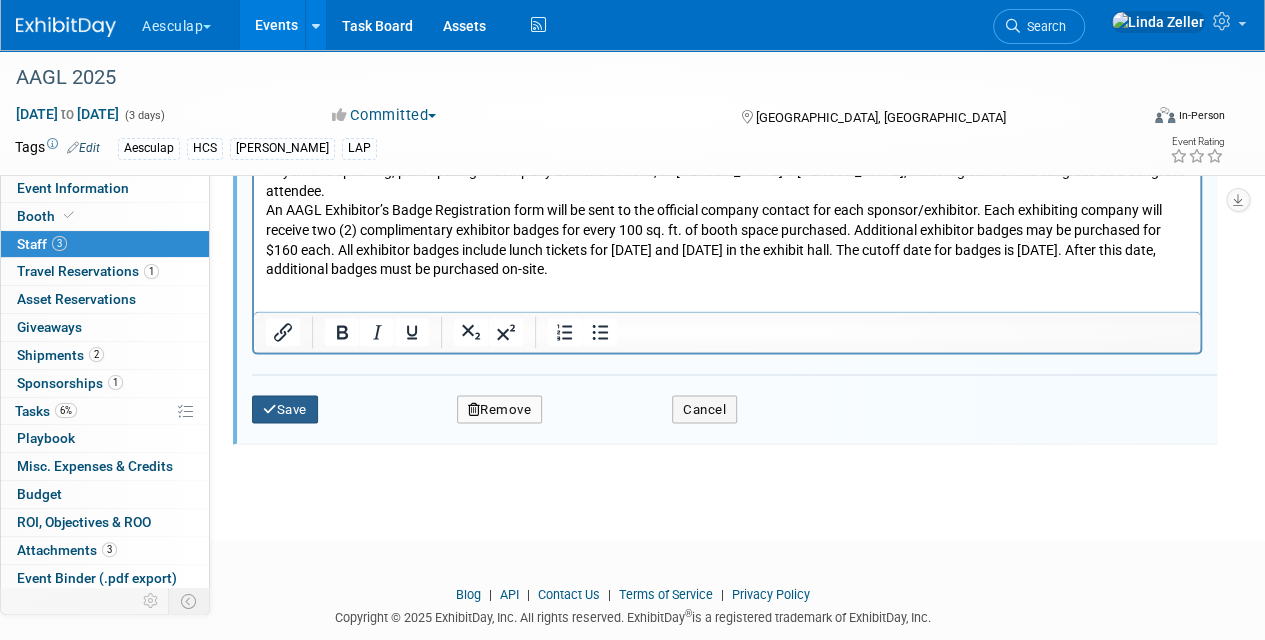 click on "Save" at bounding box center [285, 409] 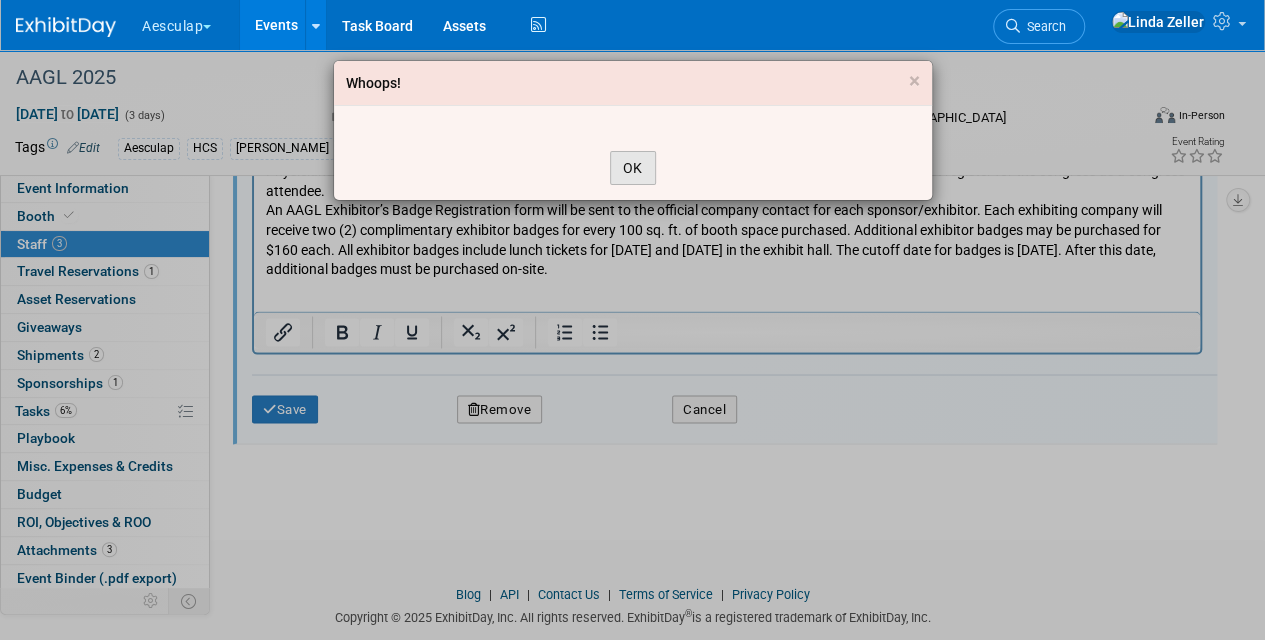 click on "OK" at bounding box center [633, 168] 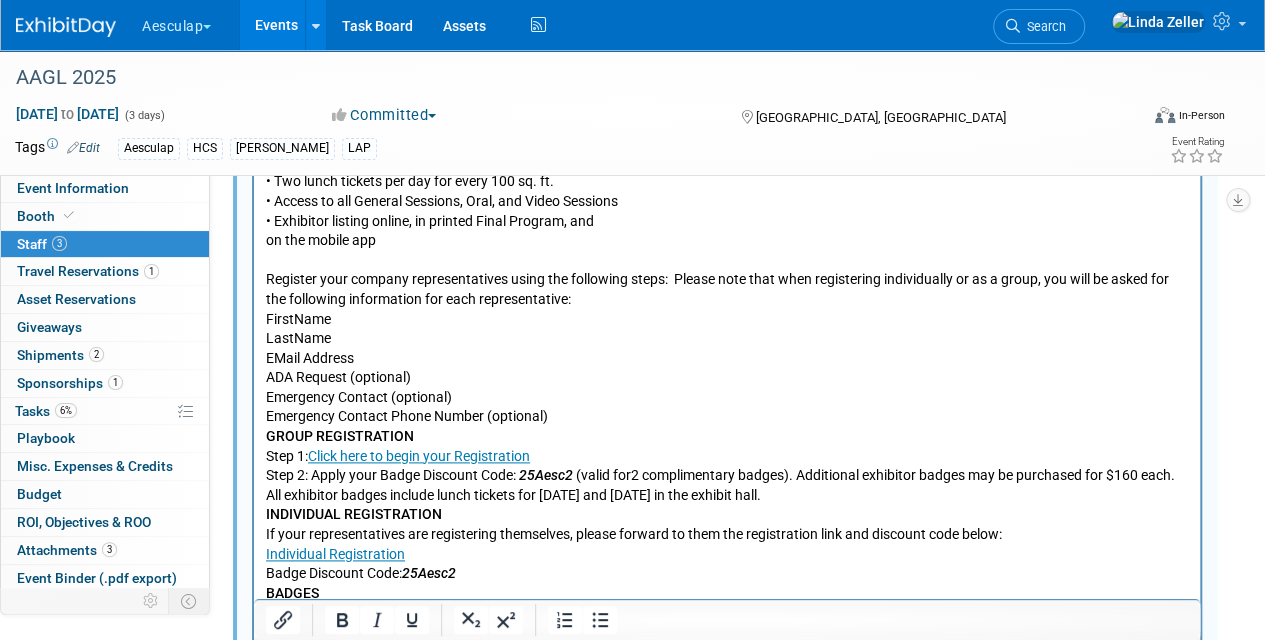scroll, scrollTop: 1143, scrollLeft: 0, axis: vertical 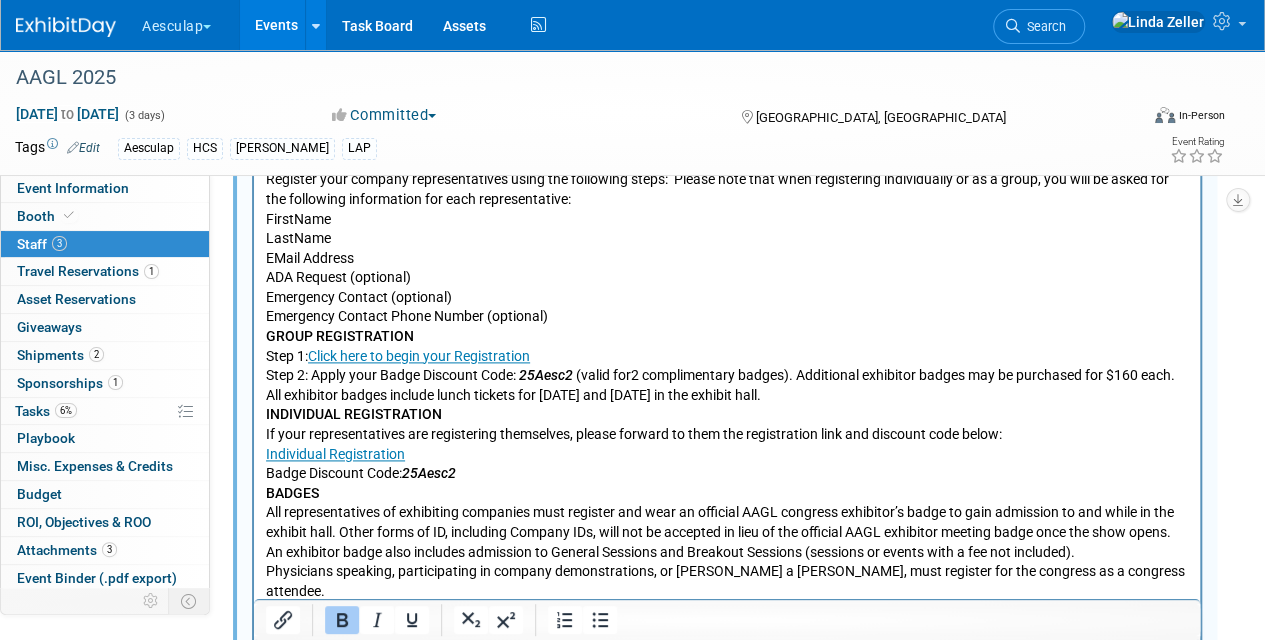 drag, startPoint x: 270, startPoint y: 335, endPoint x: 795, endPoint y: 398, distance: 528.7665 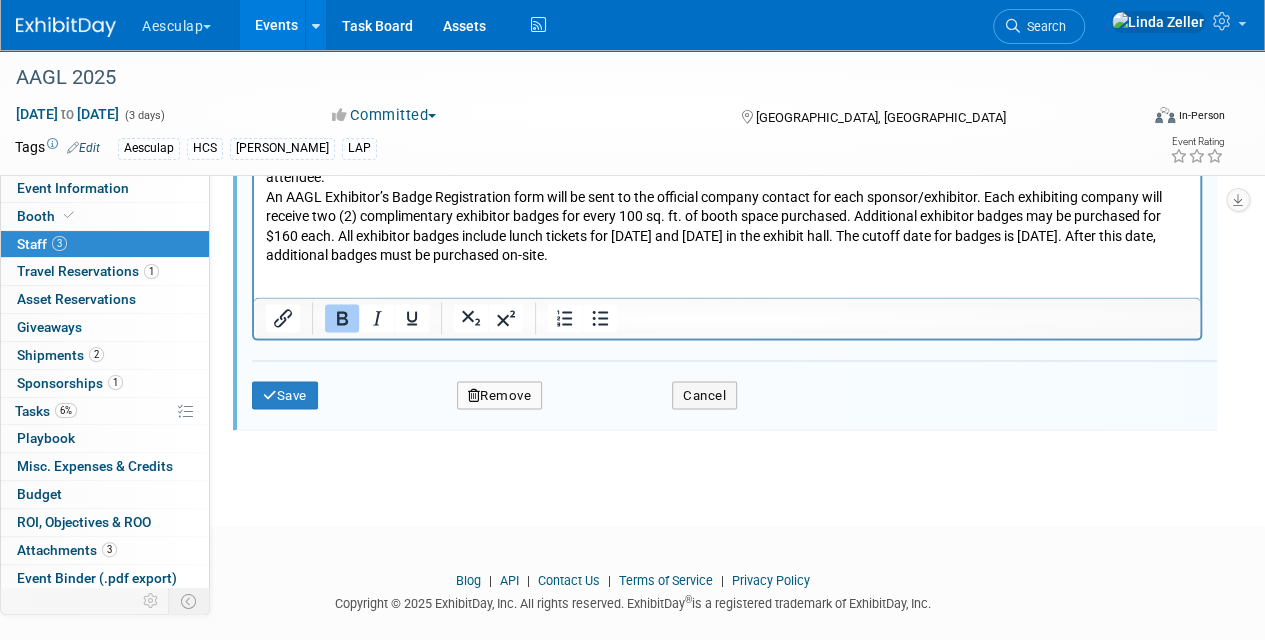 scroll, scrollTop: 1520, scrollLeft: 0, axis: vertical 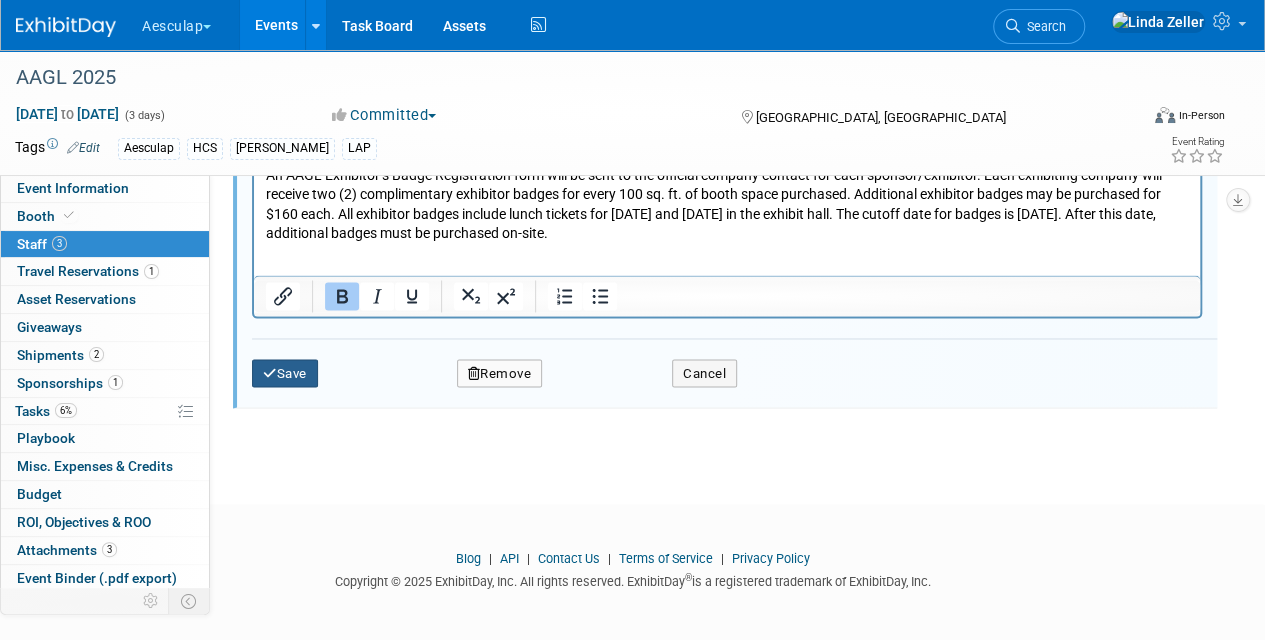click on "Save" at bounding box center [285, 373] 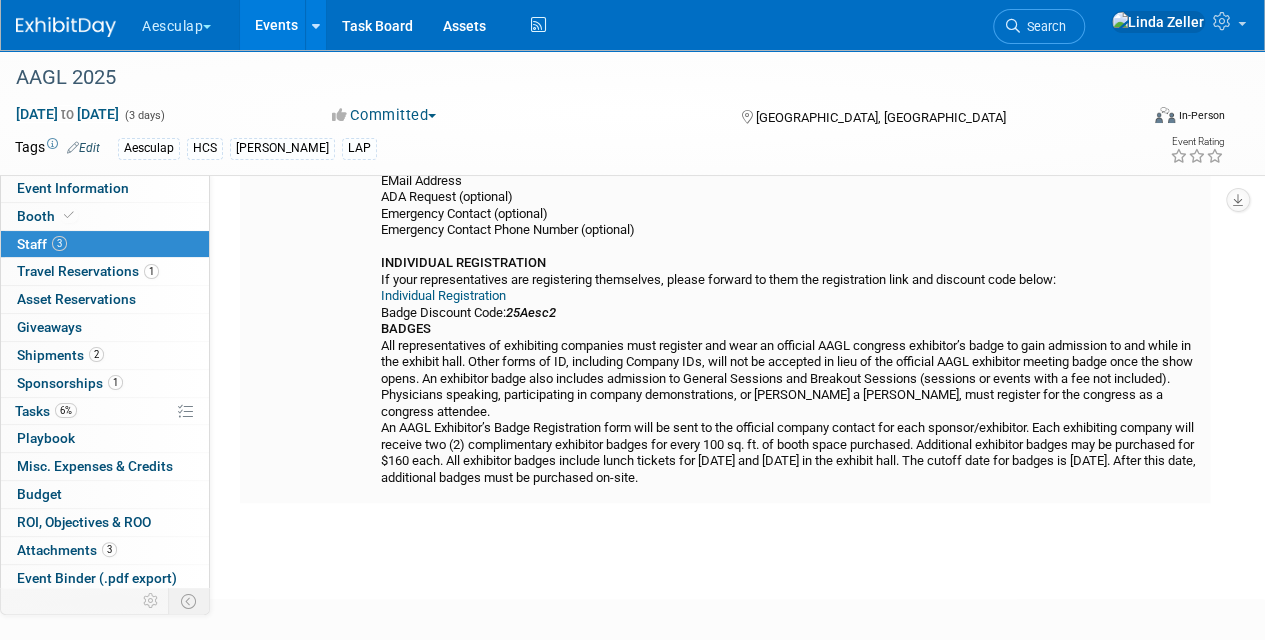 scroll, scrollTop: 454, scrollLeft: 0, axis: vertical 